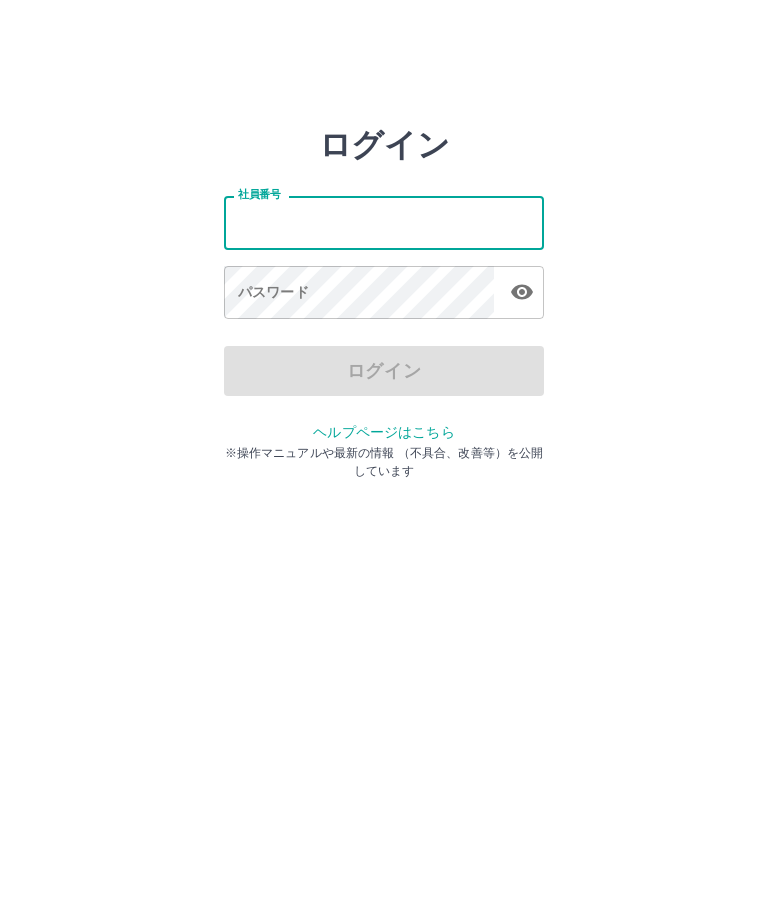 scroll, scrollTop: 0, scrollLeft: 0, axis: both 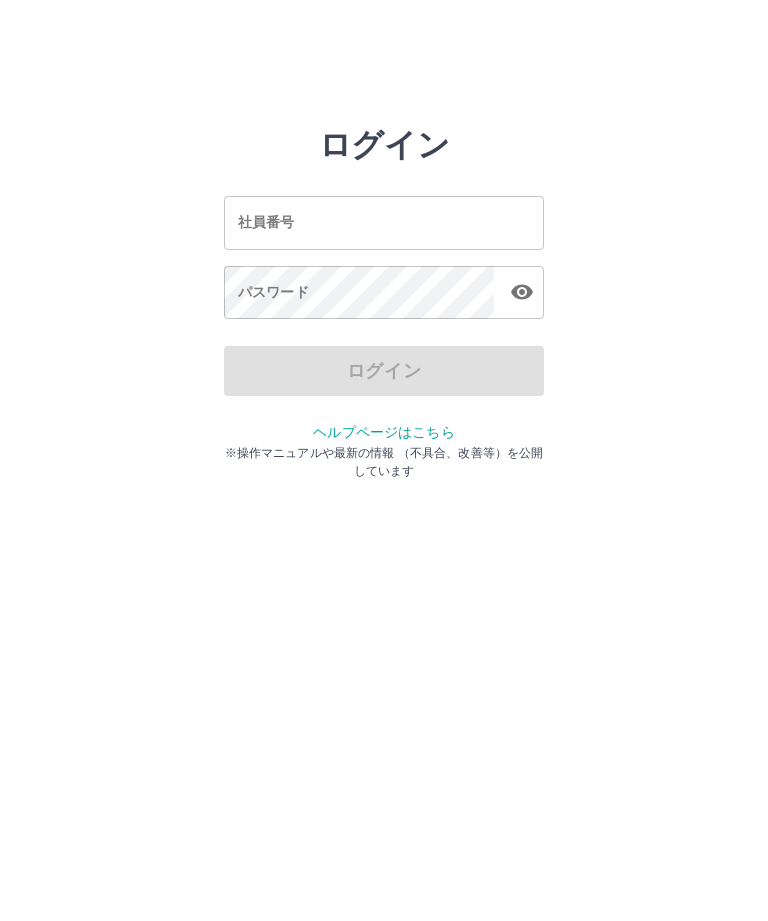 click on "ログイン 社員番号 社員番号 パスワード パスワード ログイン ヘルプページはこちら ※操作マニュアルや最新の情報 （不具合、改善等）を公開しています" at bounding box center [384, 223] 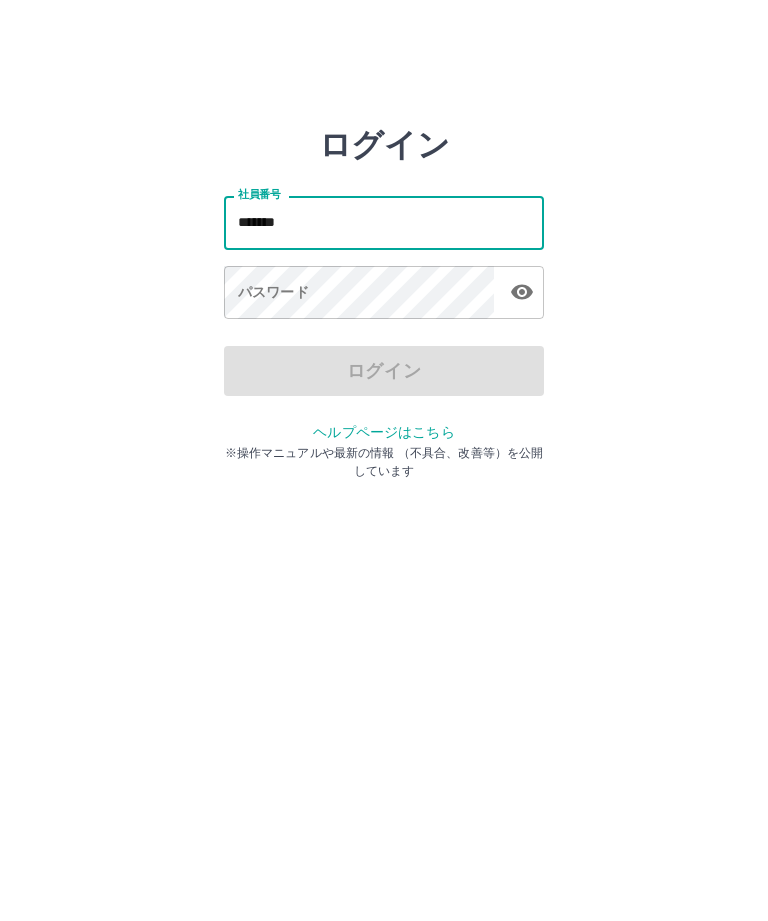 type on "*******" 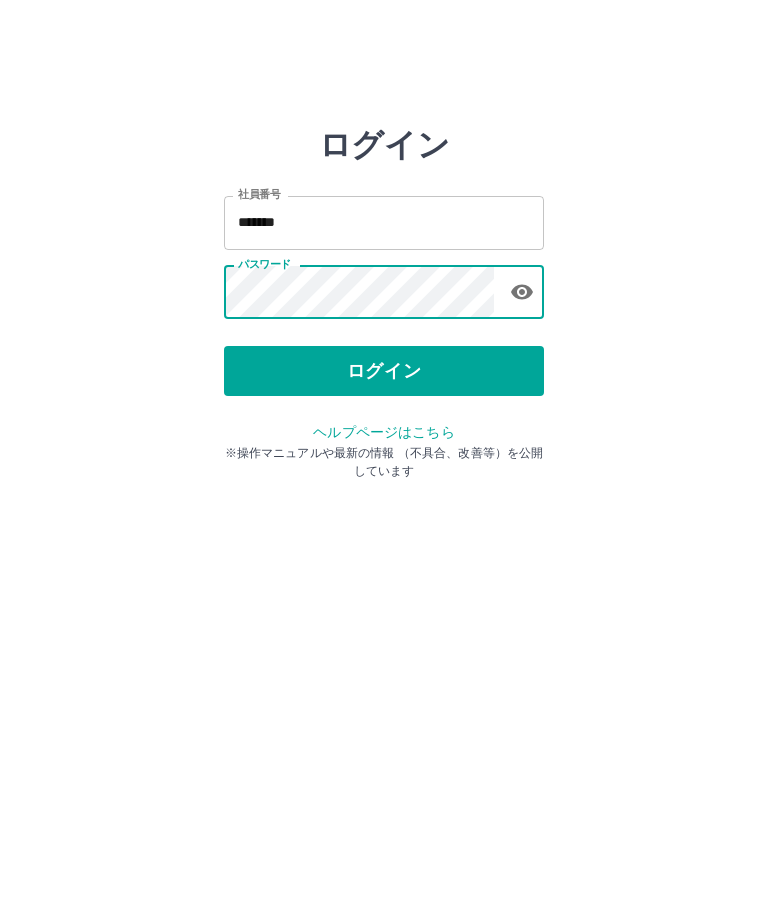 click on "ログイン" at bounding box center (384, 371) 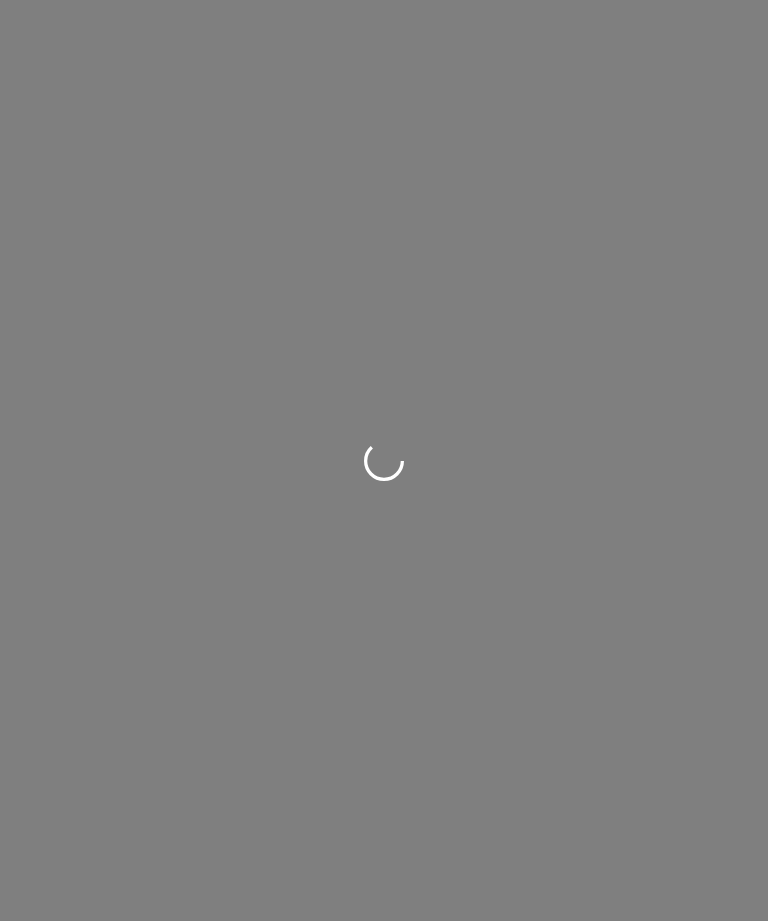 scroll, scrollTop: 0, scrollLeft: 0, axis: both 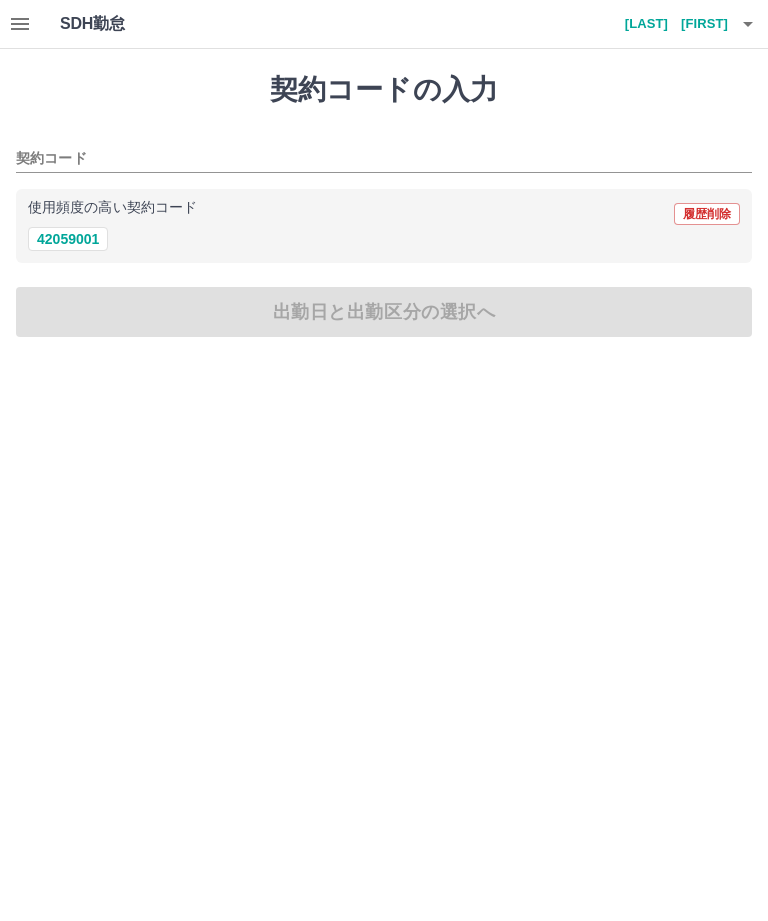 click on "42059001" at bounding box center (68, 239) 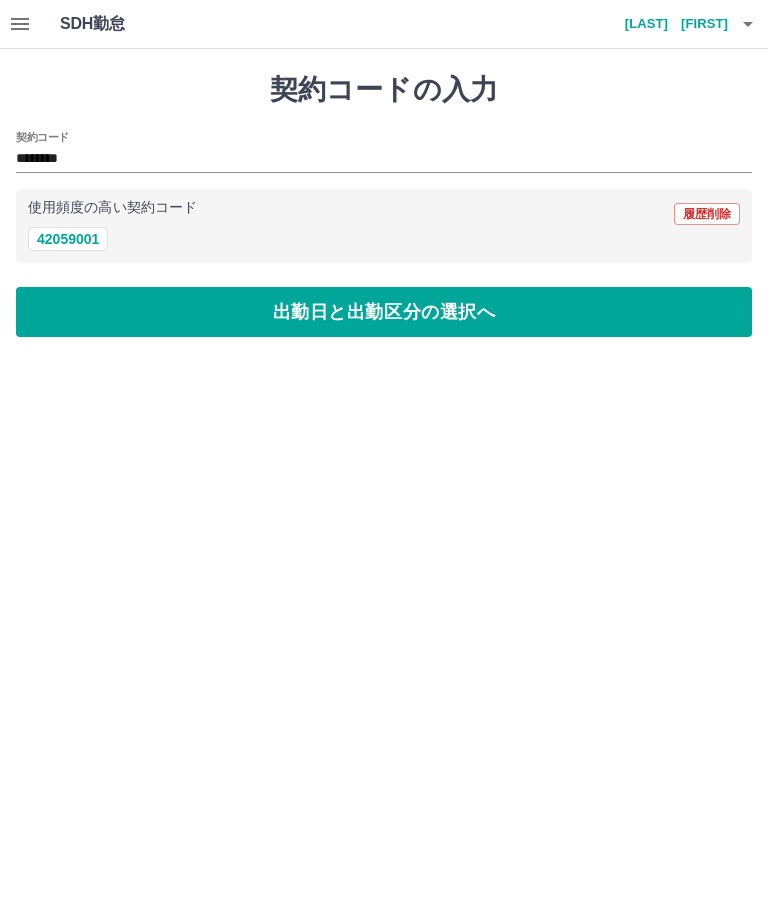 click on "出勤日と出勤区分の選択へ" at bounding box center (384, 312) 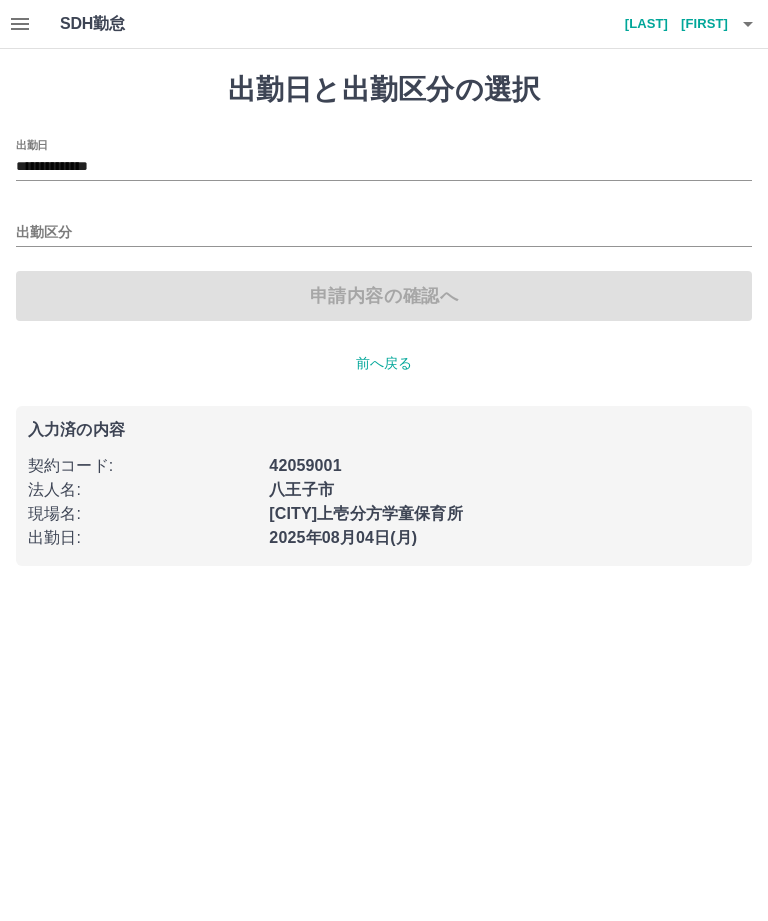 click on "出勤区分" at bounding box center [384, 233] 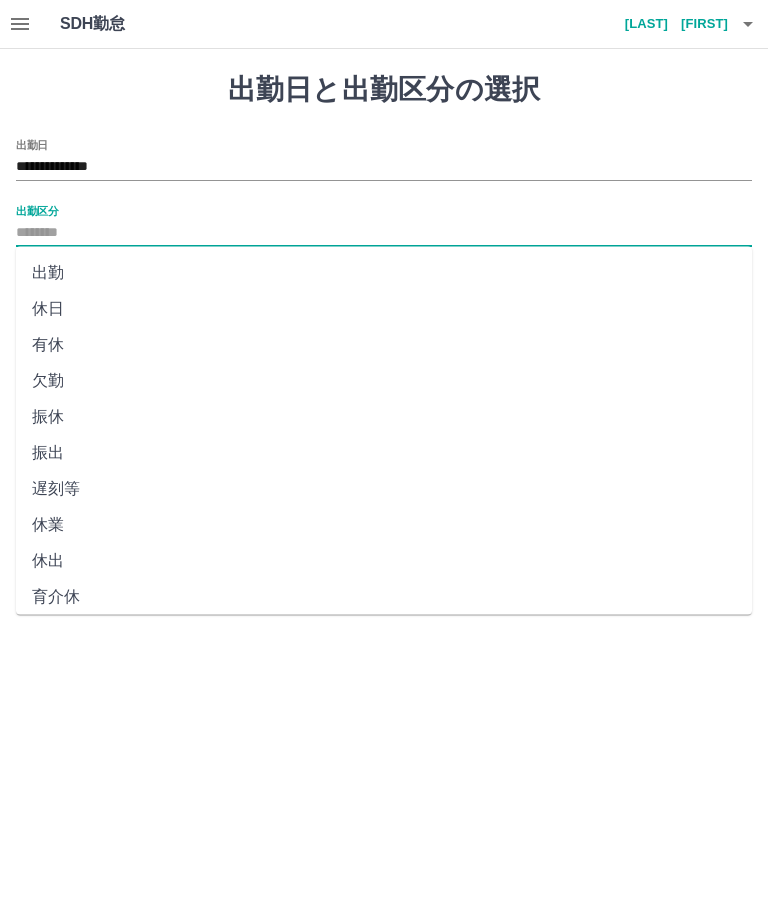 click on "出勤" at bounding box center (384, 273) 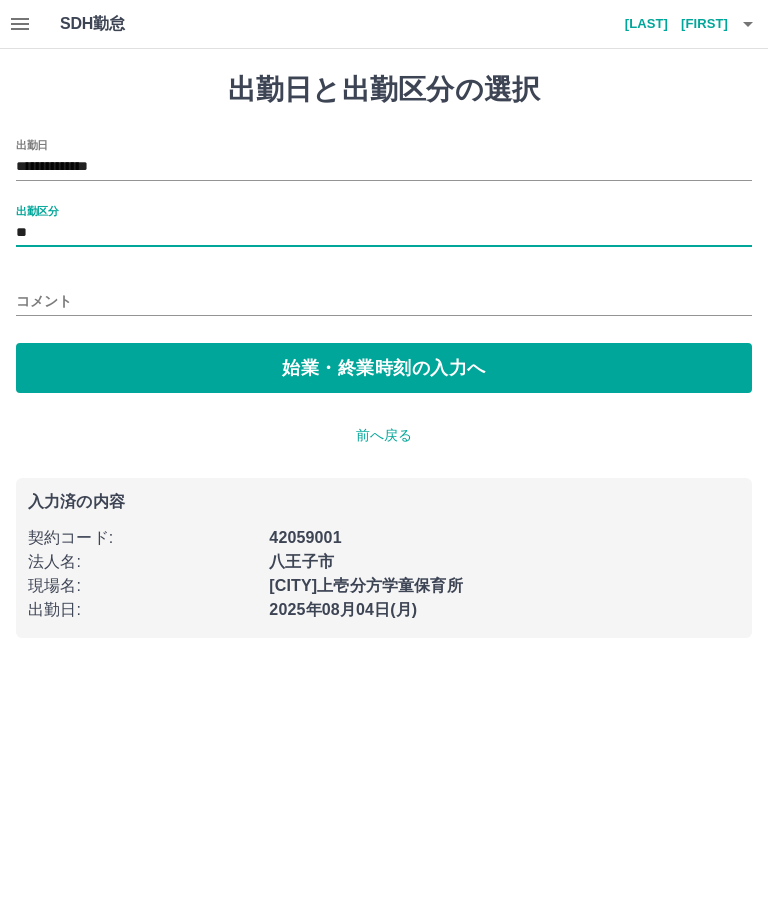 click on "始業・終業時刻の入力へ" at bounding box center (384, 368) 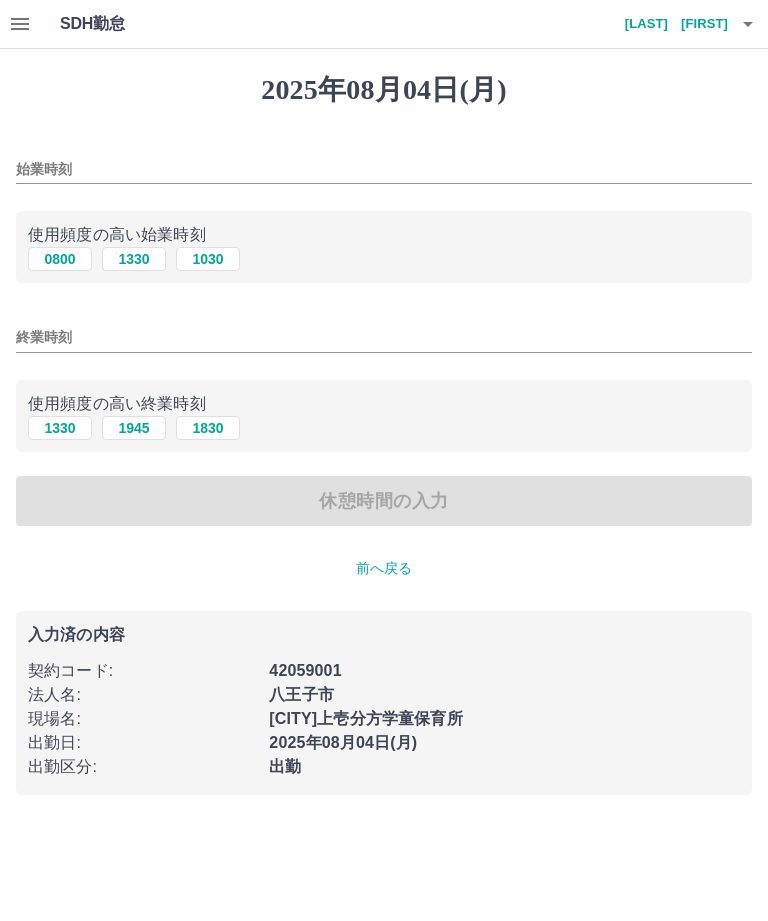 click on "始業時刻" at bounding box center [384, 169] 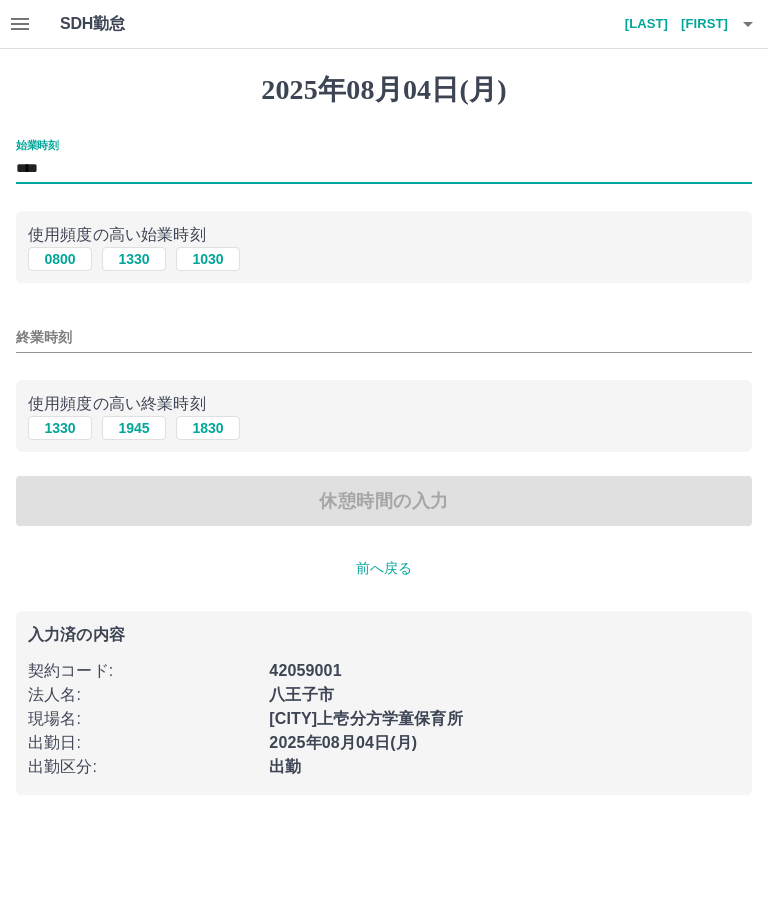 type on "****" 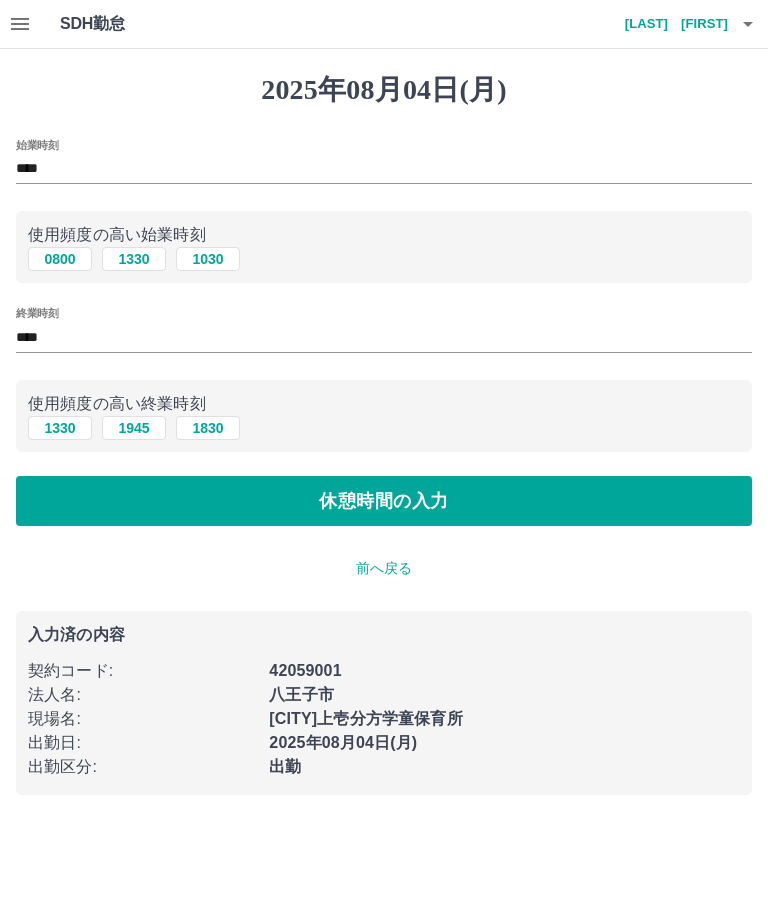 click on "休憩時間の入力" at bounding box center (384, 501) 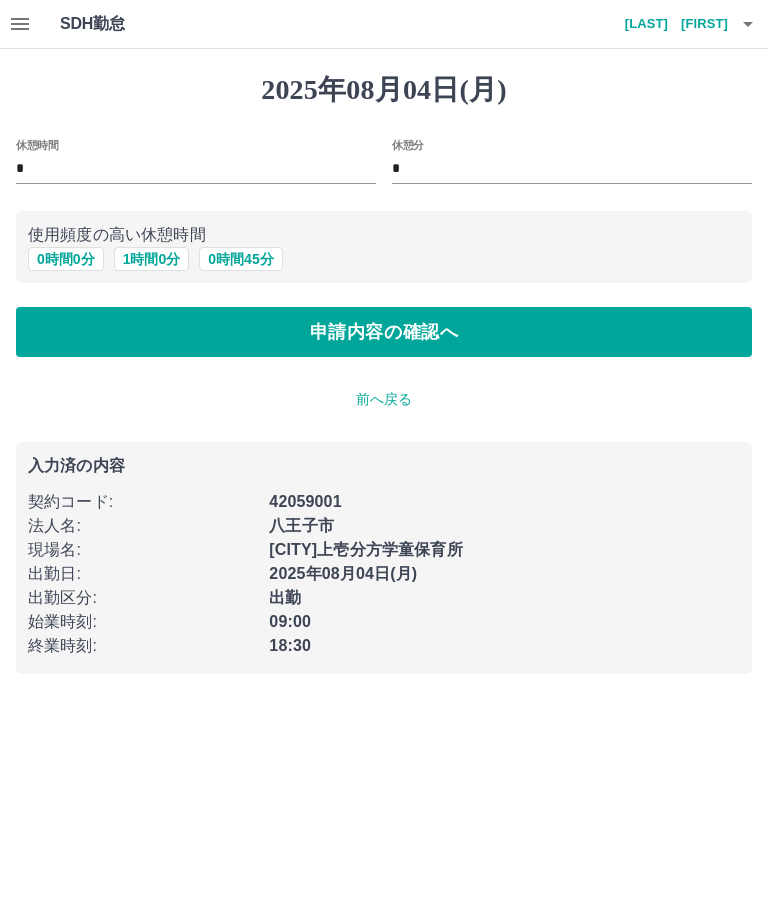 click on "*" at bounding box center [572, 169] 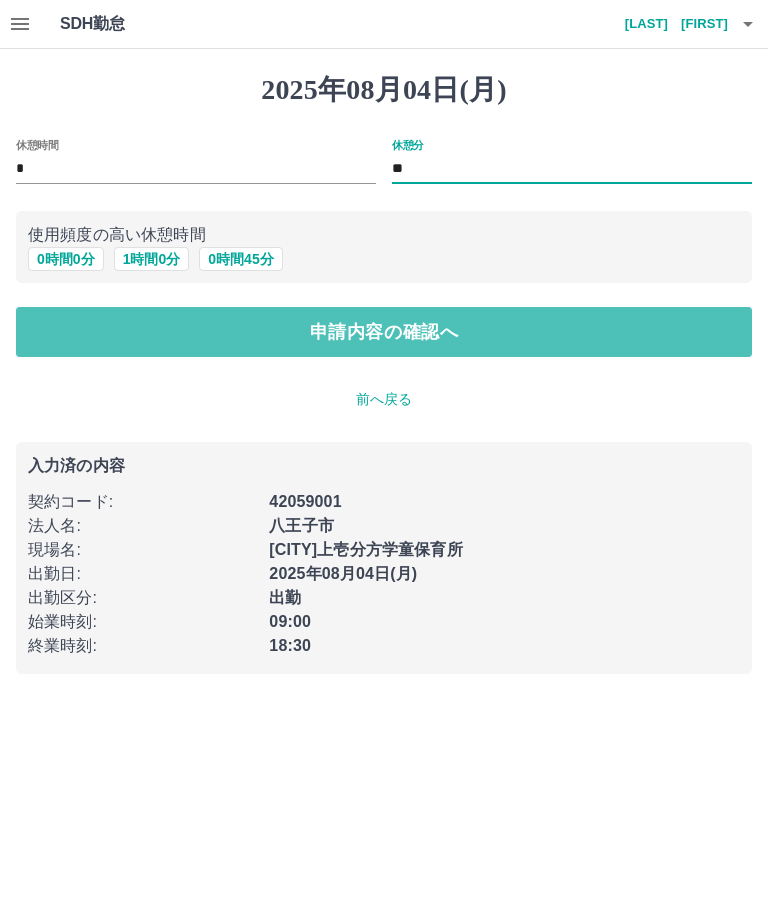 type on "**" 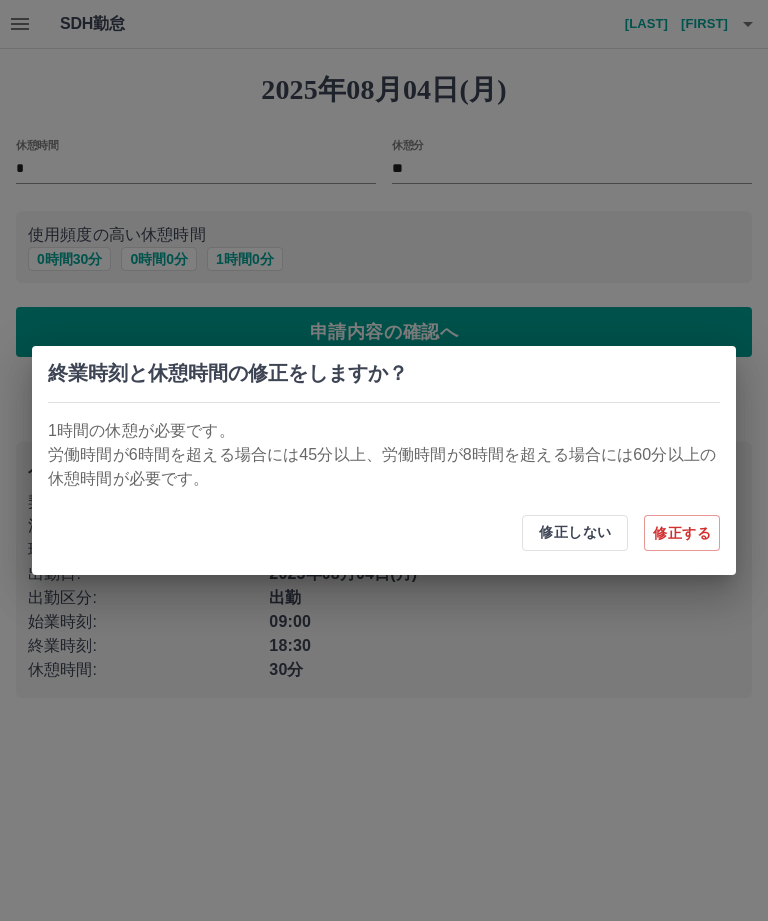 click on "修正しない" at bounding box center [575, 533] 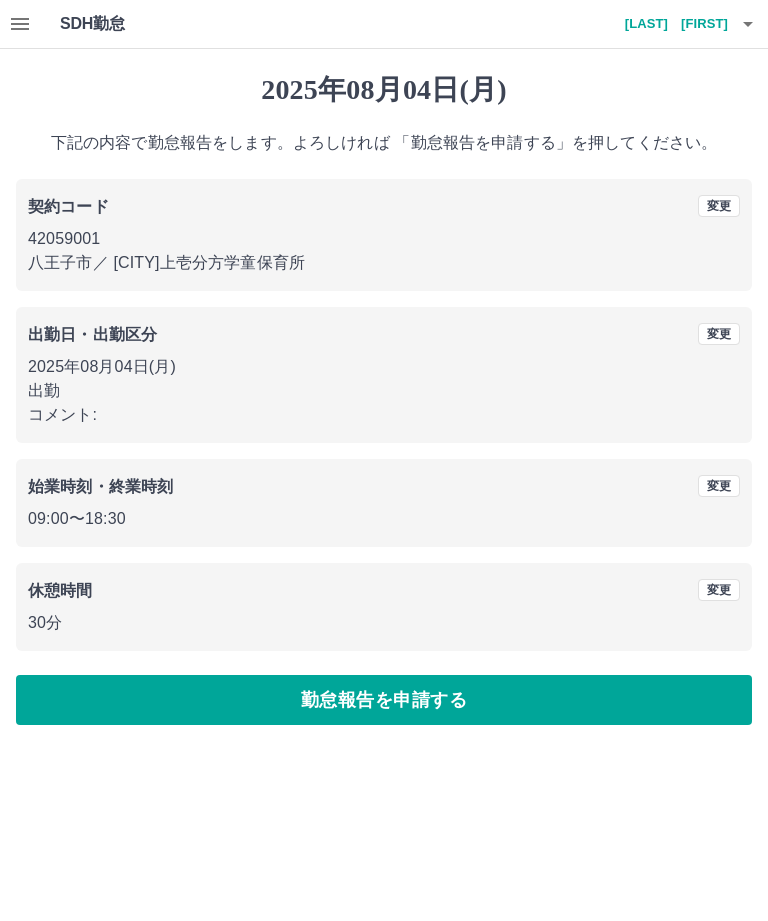 click on "勤怠報告を申請する" at bounding box center [384, 700] 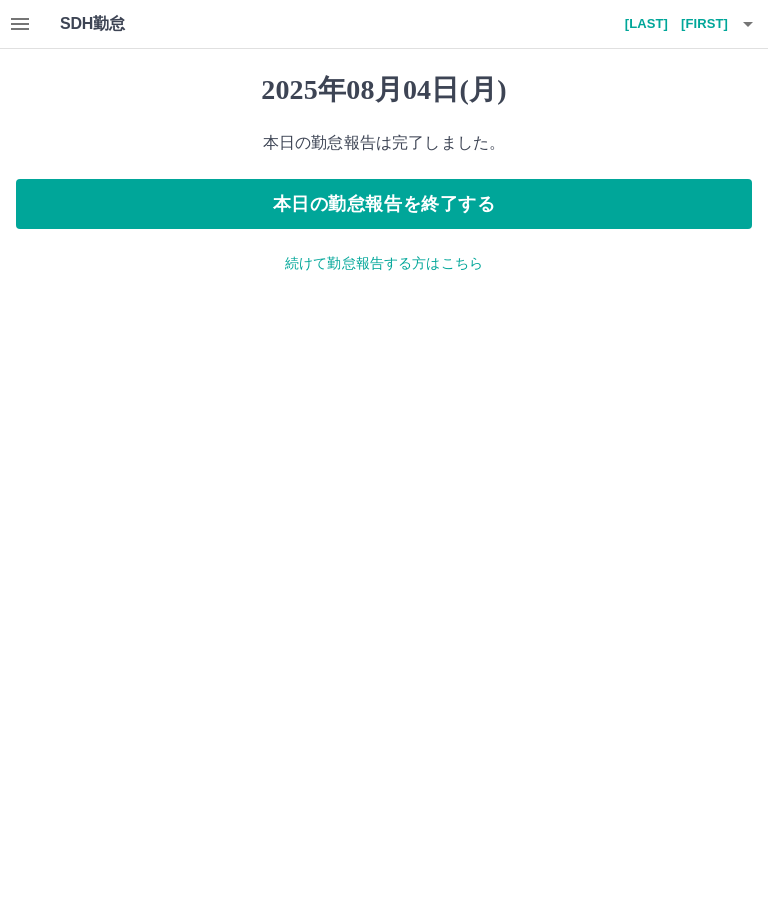 click 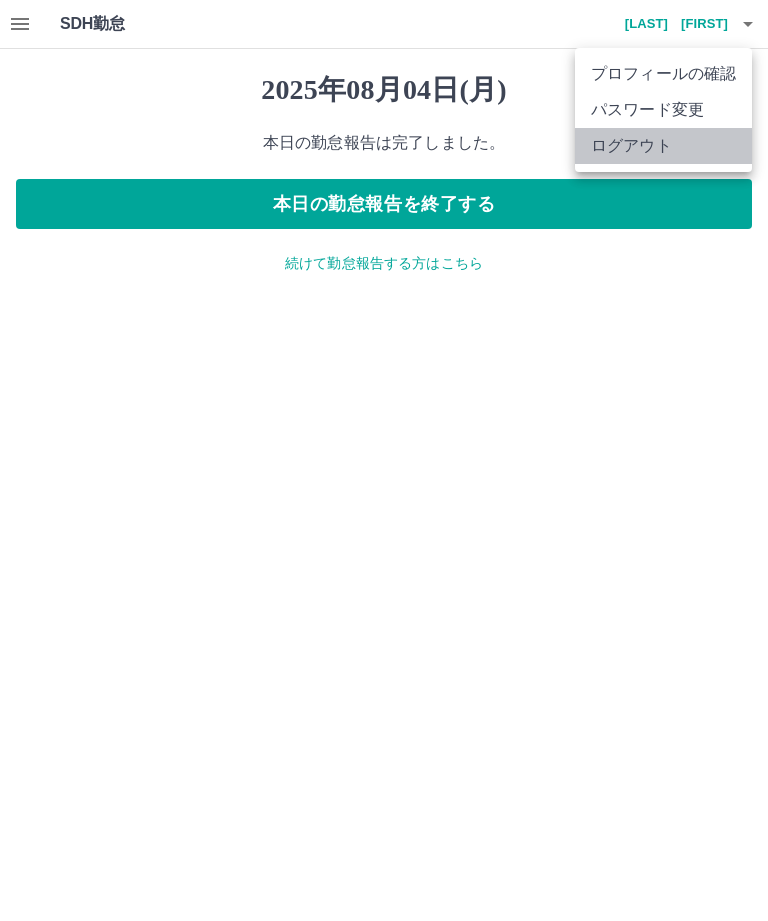click on "ログアウト" at bounding box center (663, 146) 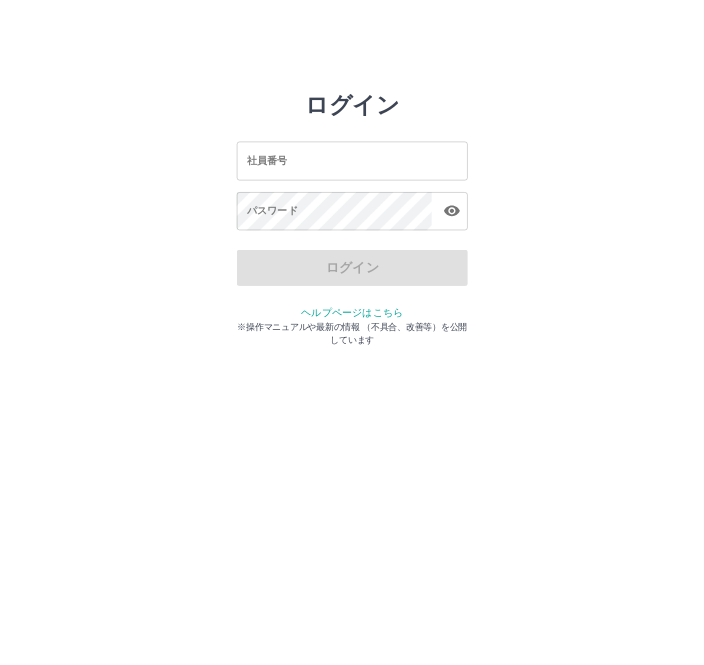 scroll, scrollTop: 0, scrollLeft: 0, axis: both 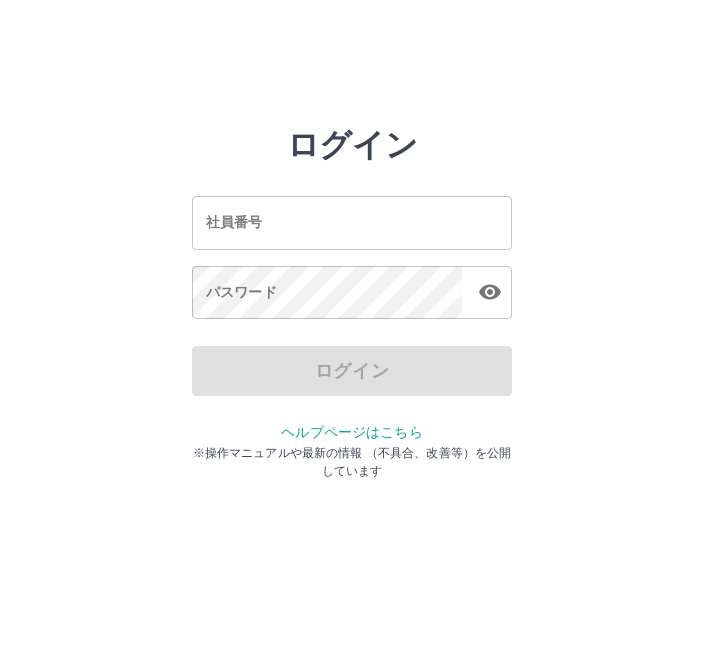click on "社員番号" at bounding box center (352, 222) 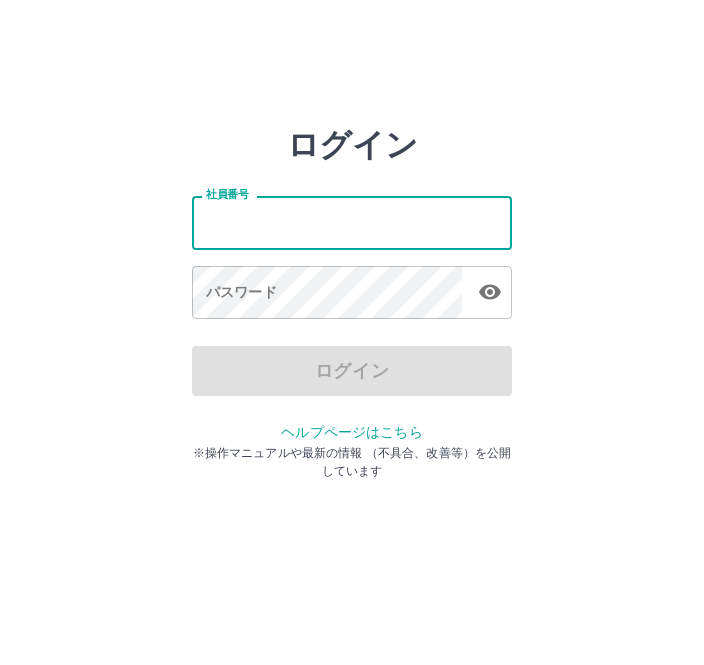 click on "社員番号" at bounding box center (352, 222) 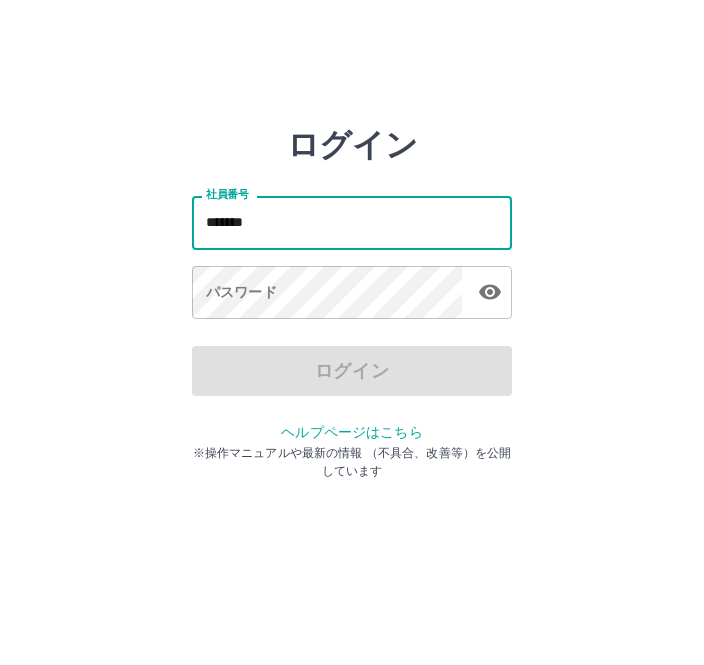 type on "*******" 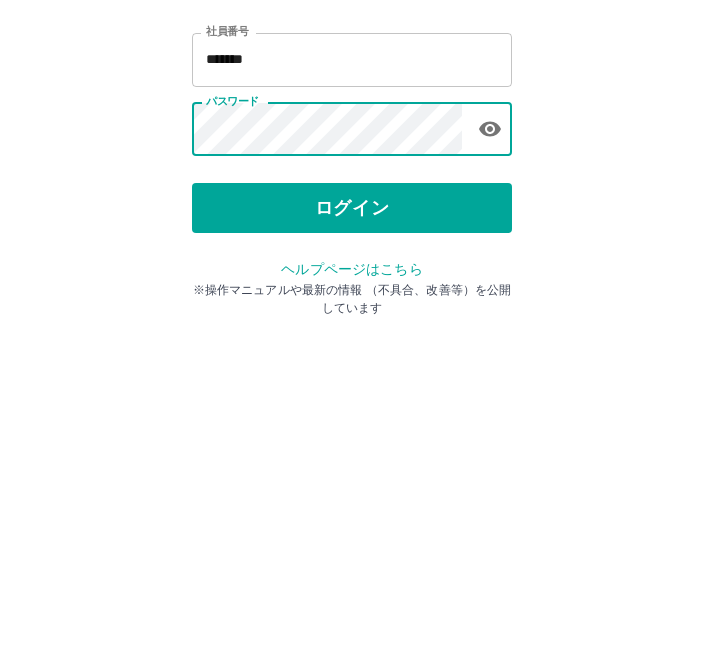 click on "ログイン" at bounding box center [352, 371] 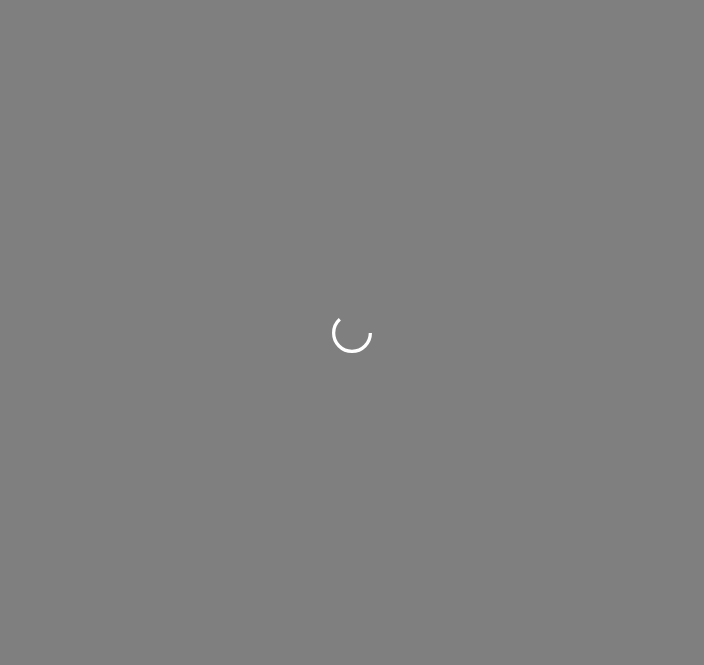 scroll, scrollTop: 0, scrollLeft: 0, axis: both 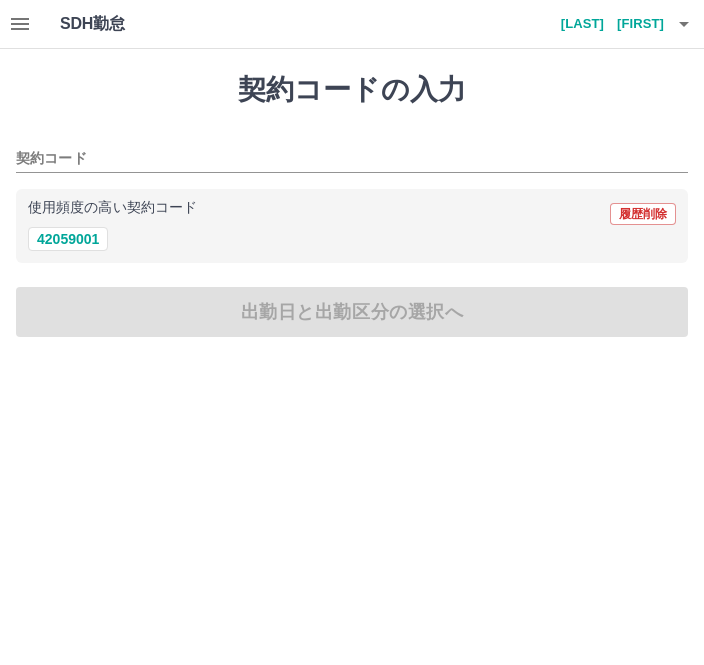 click on "契約コード" at bounding box center [337, 159] 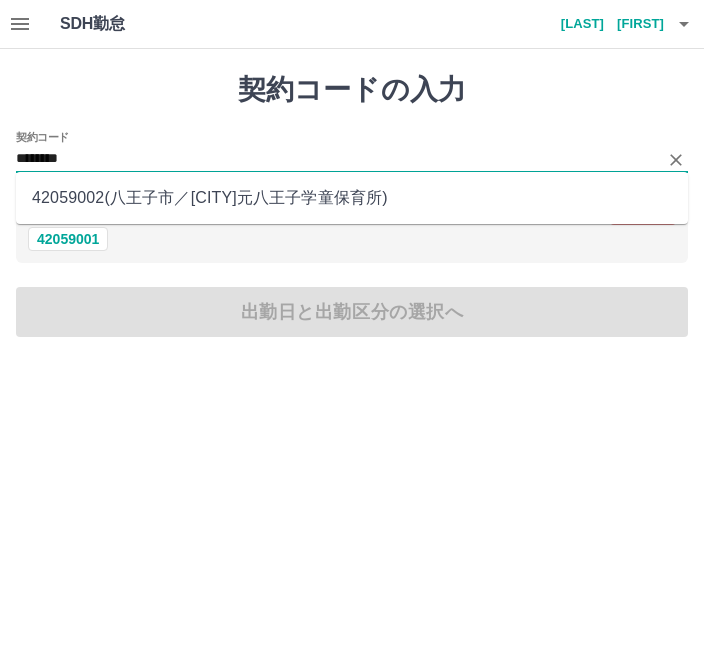 click on "42059002  ( 八王子市 ／ 八王子市元八王子学童保育所 )" at bounding box center (352, 198) 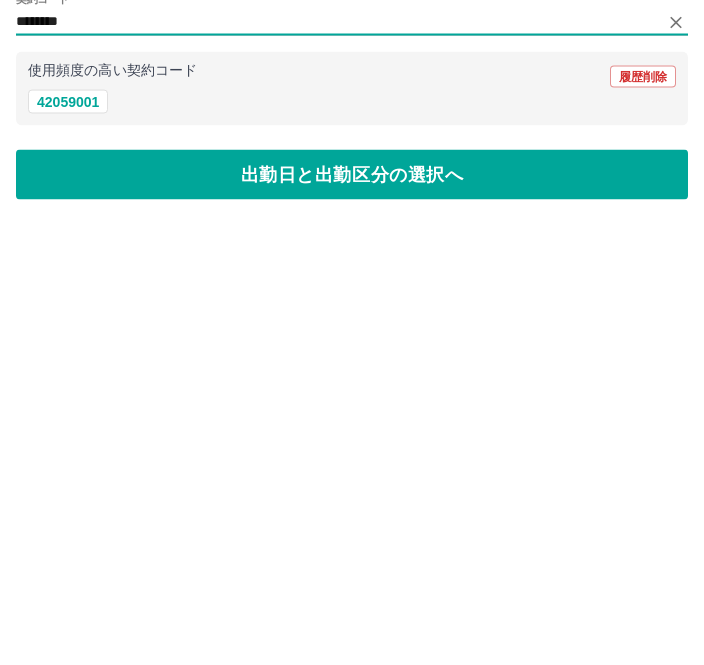 type on "********" 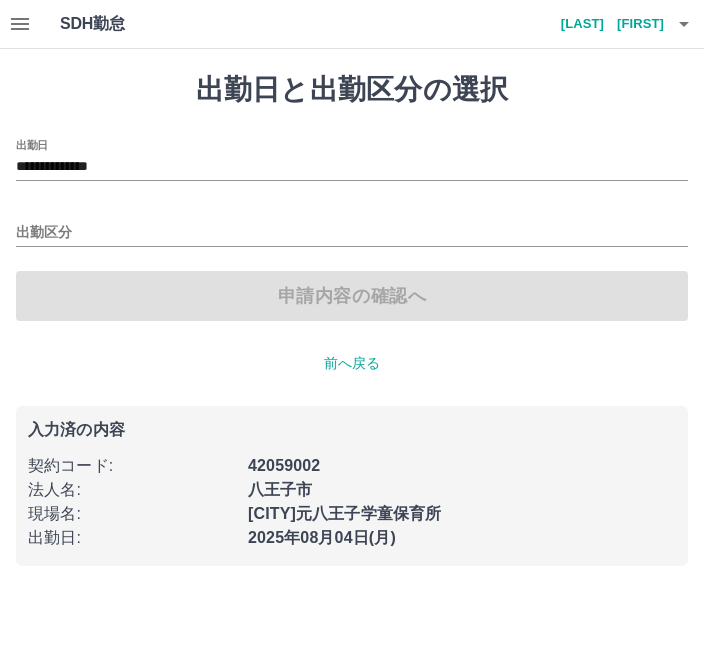 click on "出勤区分" at bounding box center (352, 233) 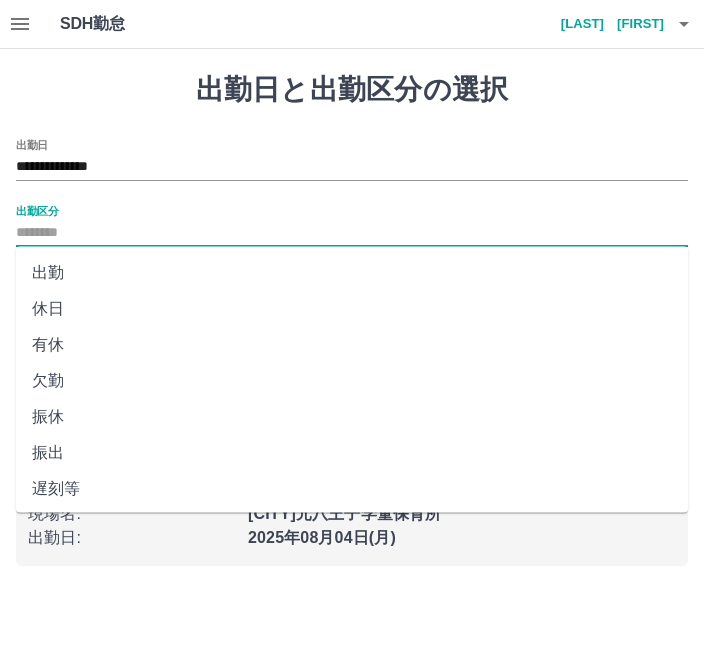 click on "出勤" at bounding box center [352, 273] 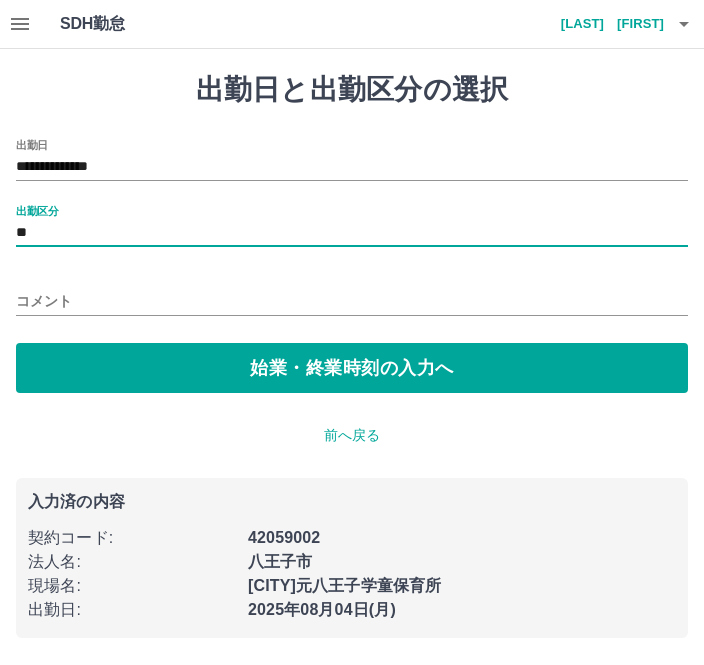 click on "始業・終業時刻の入力へ" at bounding box center [352, 368] 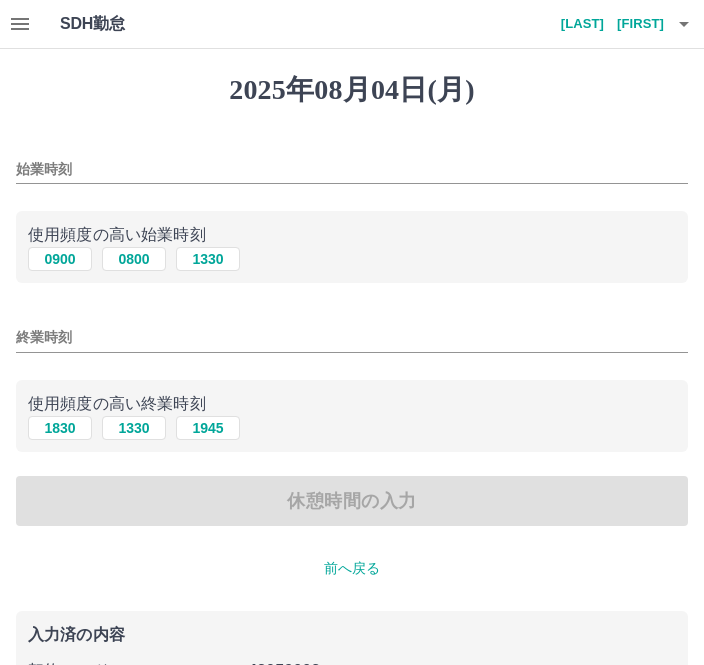 click on "始業時刻" at bounding box center [352, 169] 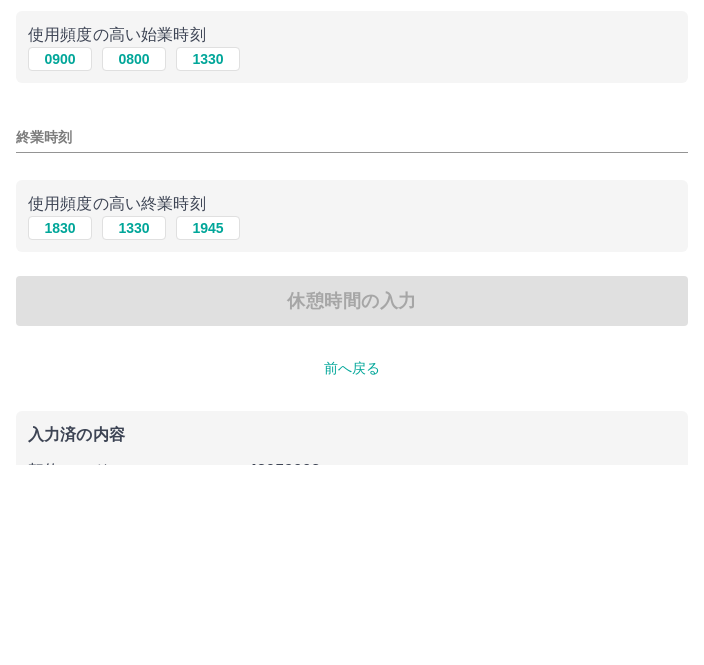 type on "****" 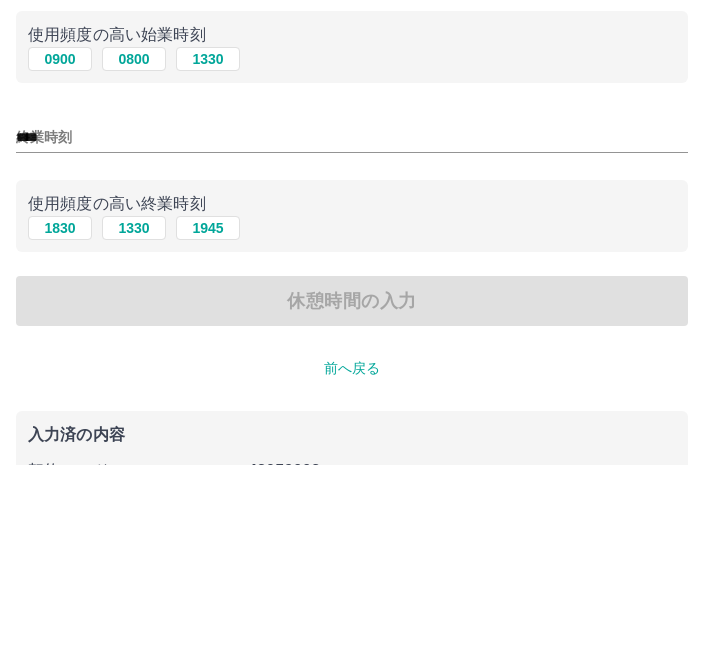 scroll, scrollTop: 92, scrollLeft: 0, axis: vertical 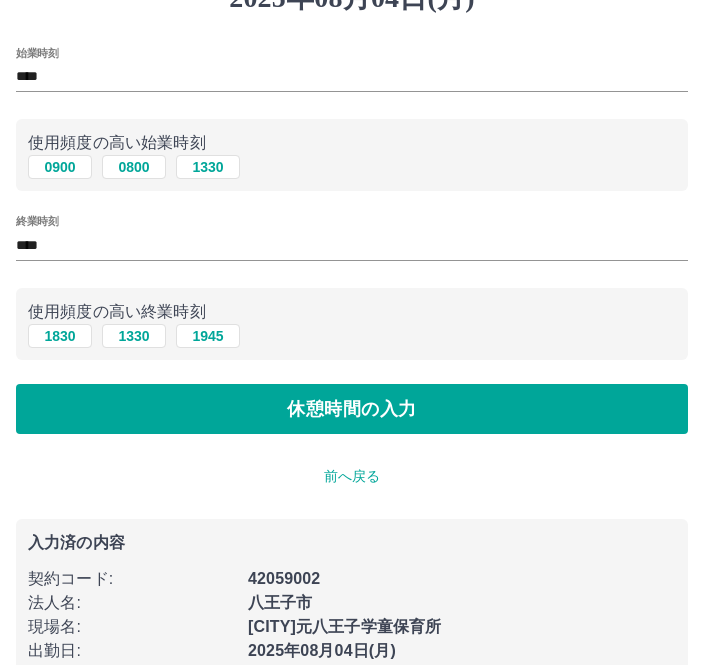 click on "休憩時間の入力" at bounding box center [352, 409] 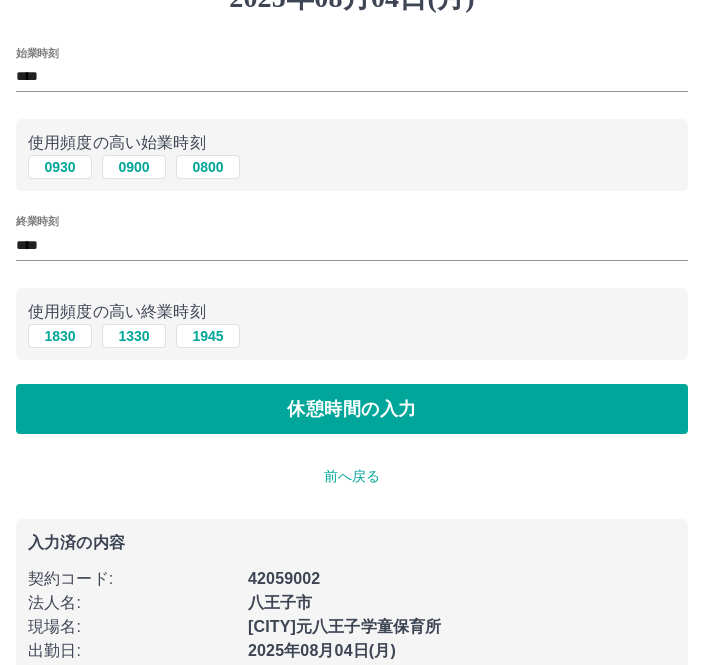 scroll, scrollTop: 0, scrollLeft: 0, axis: both 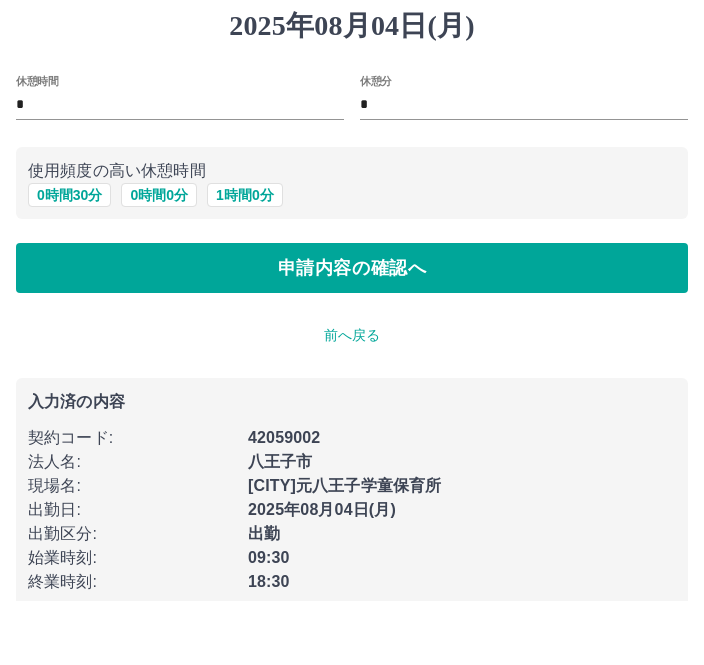 click on "1 時間 0 分" at bounding box center (245, 259) 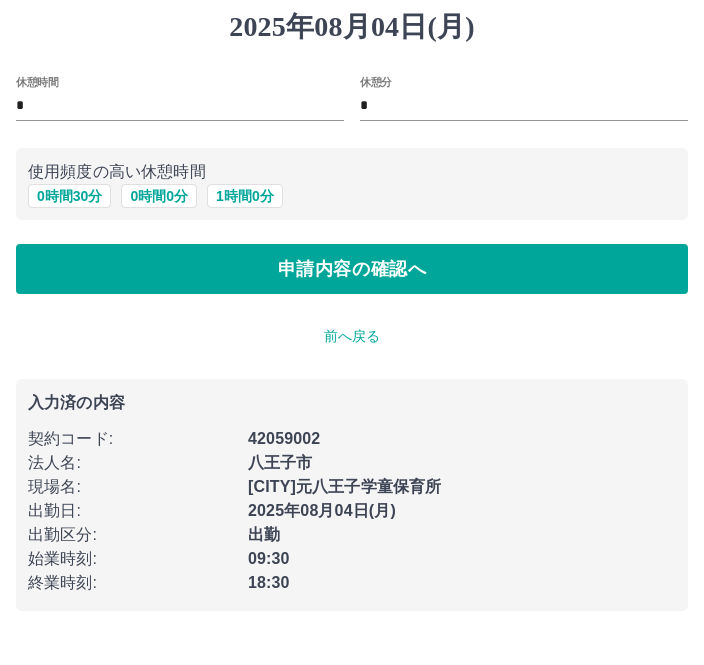 click on "申請内容の確認へ" at bounding box center [352, 299] 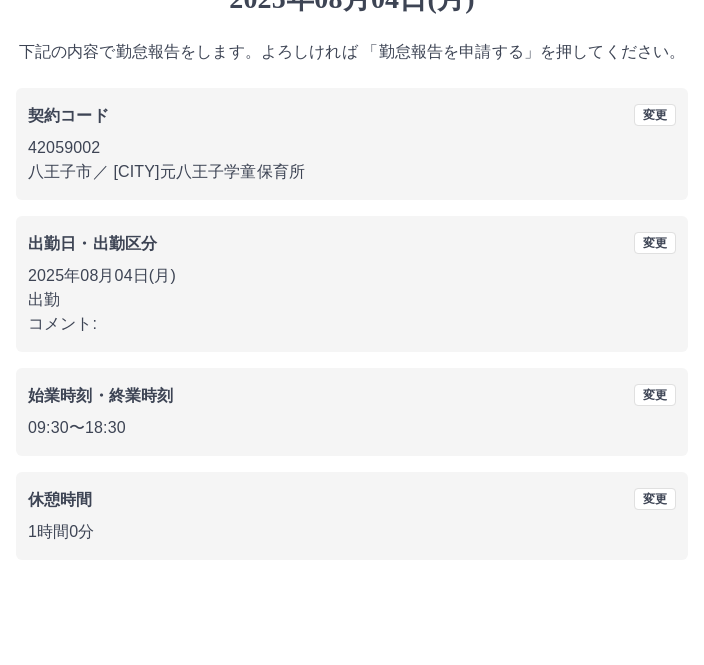 scroll, scrollTop: 83, scrollLeft: 0, axis: vertical 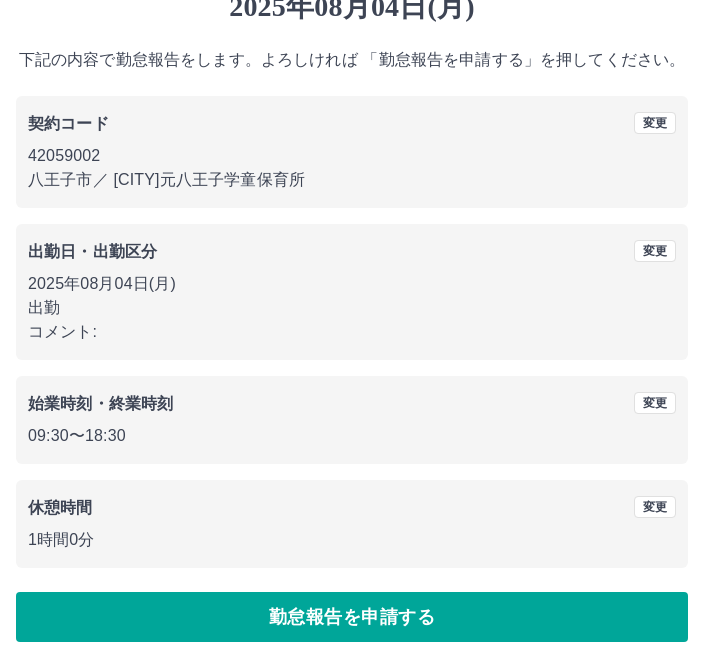 click on "勤怠報告を申請する" at bounding box center (352, 617) 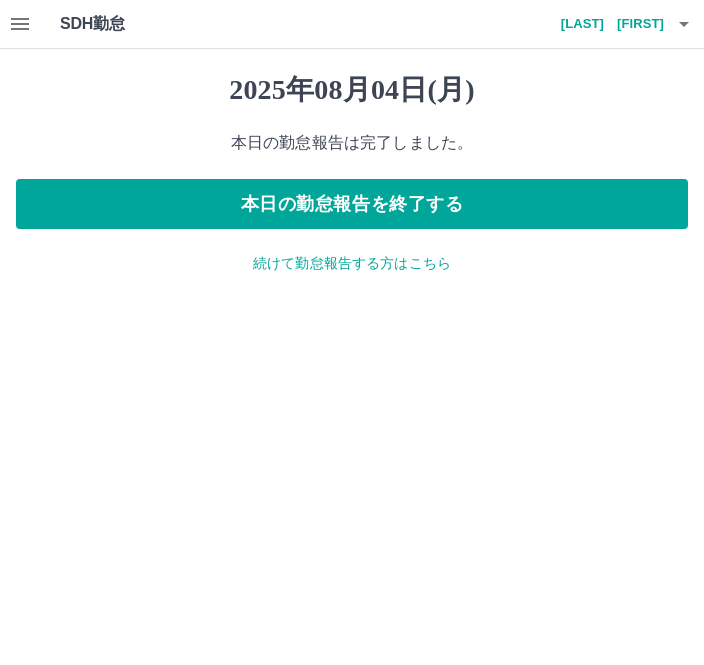 scroll, scrollTop: 0, scrollLeft: 0, axis: both 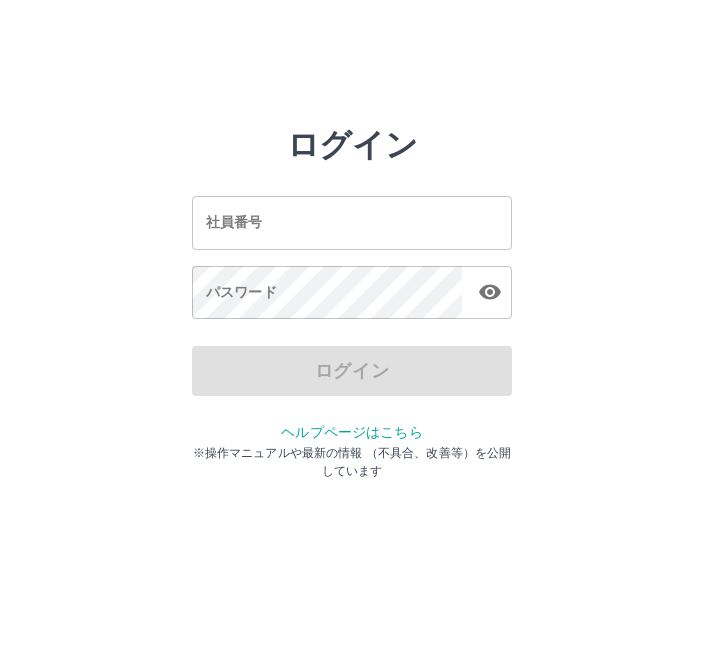 click on "社員番号" at bounding box center [352, 222] 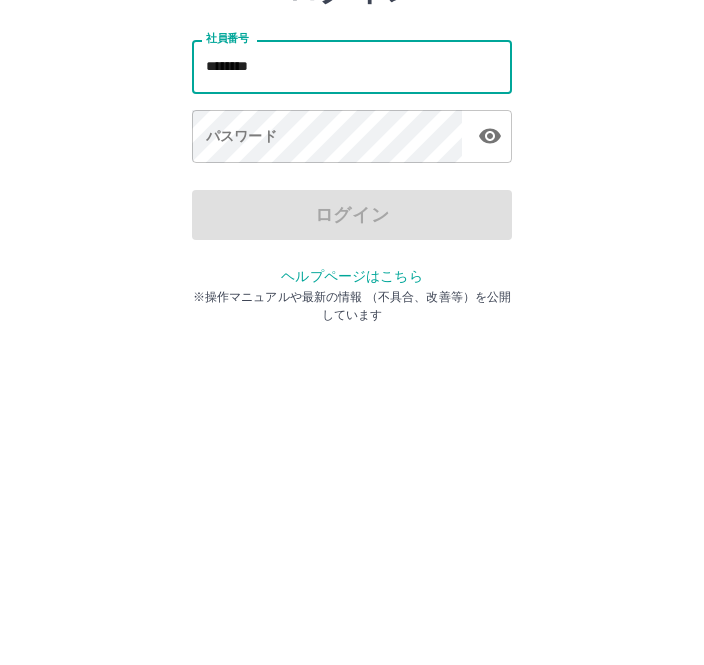 type on "*******" 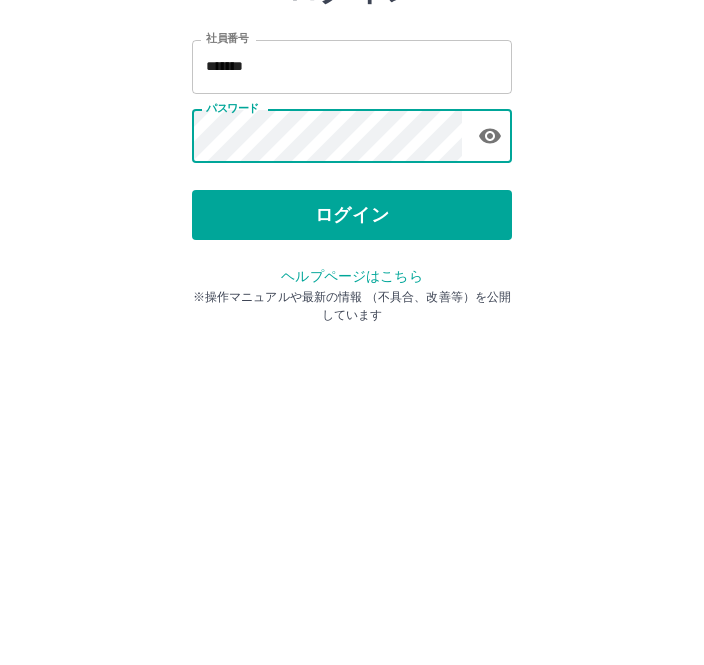 click on "ログイン" at bounding box center (352, 371) 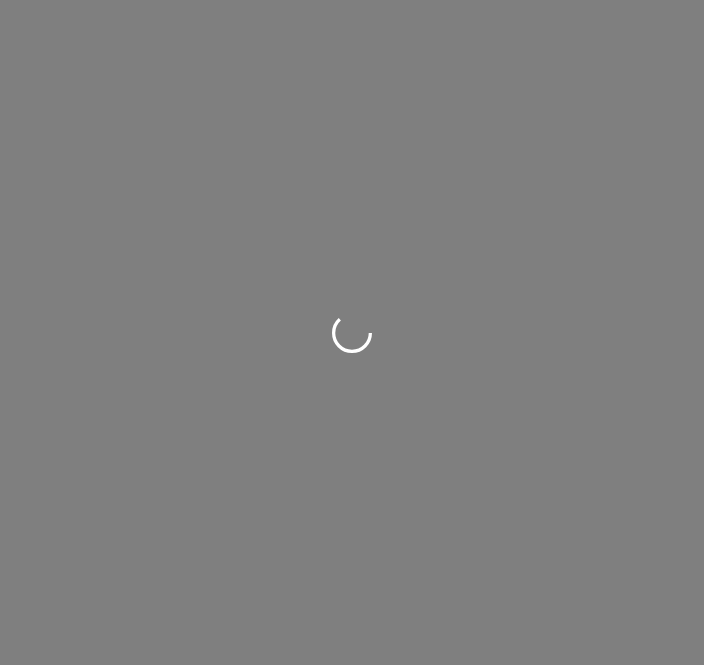 scroll, scrollTop: 0, scrollLeft: 0, axis: both 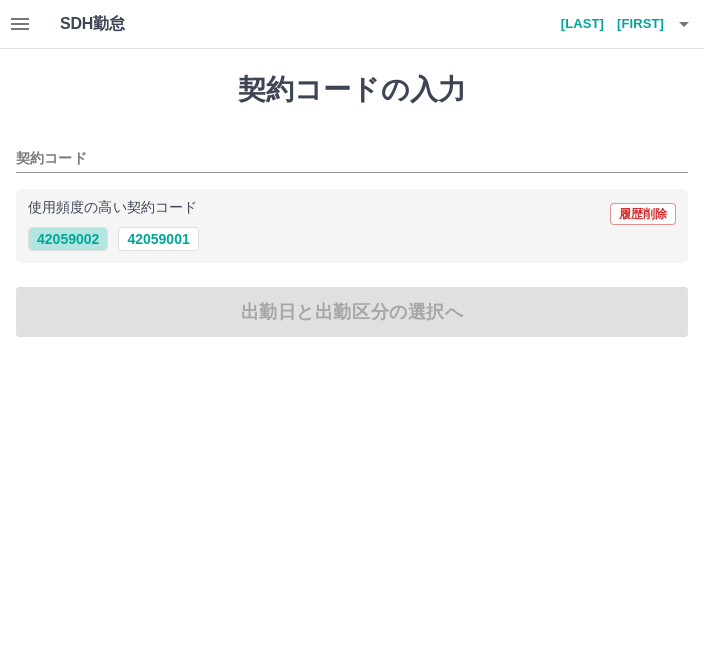 click on "42059002" at bounding box center [68, 239] 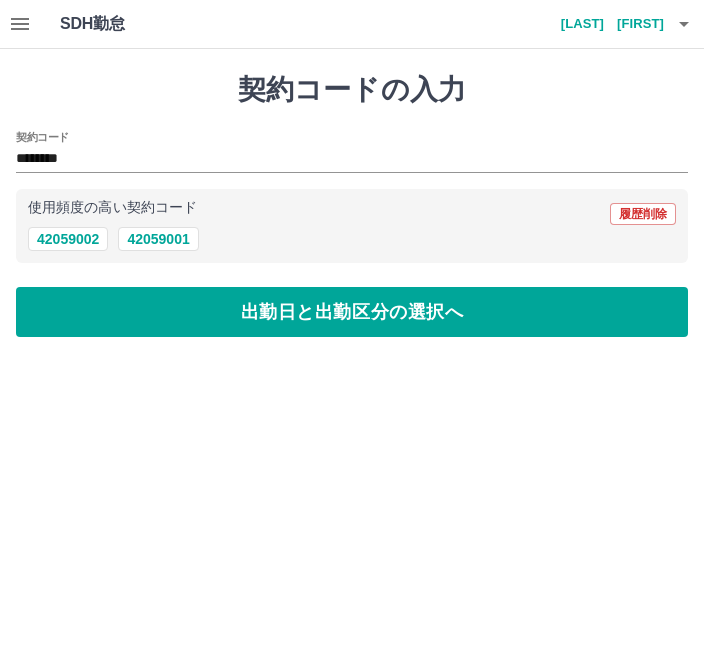 click on "出勤日と出勤区分の選択へ" at bounding box center [352, 312] 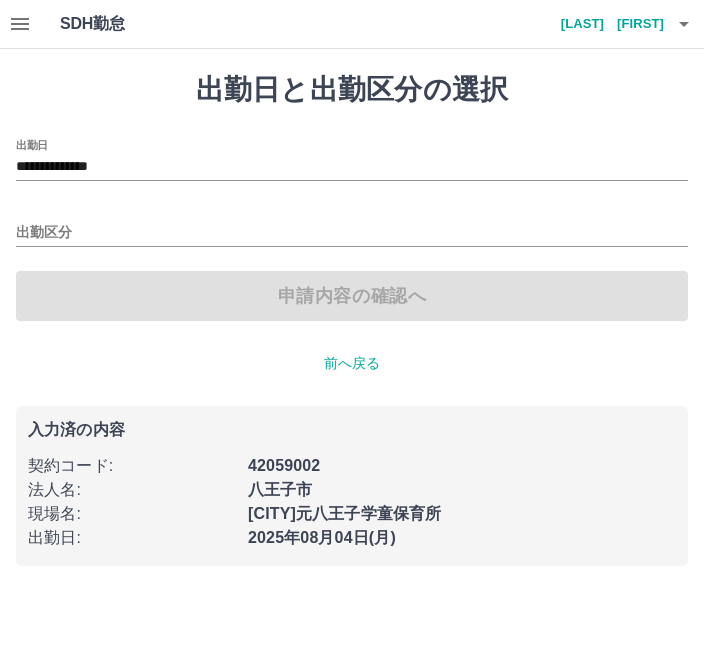 click on "出勤区分" at bounding box center [352, 233] 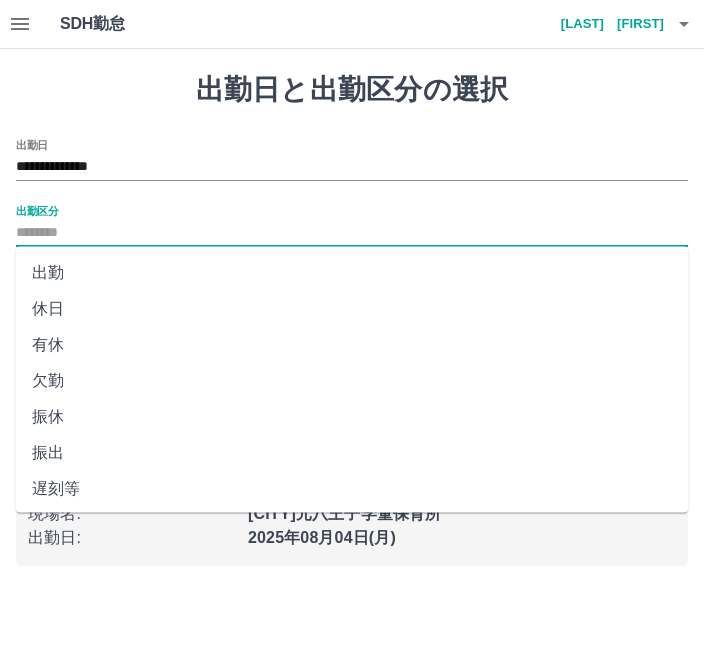 click on "出勤" at bounding box center (352, 273) 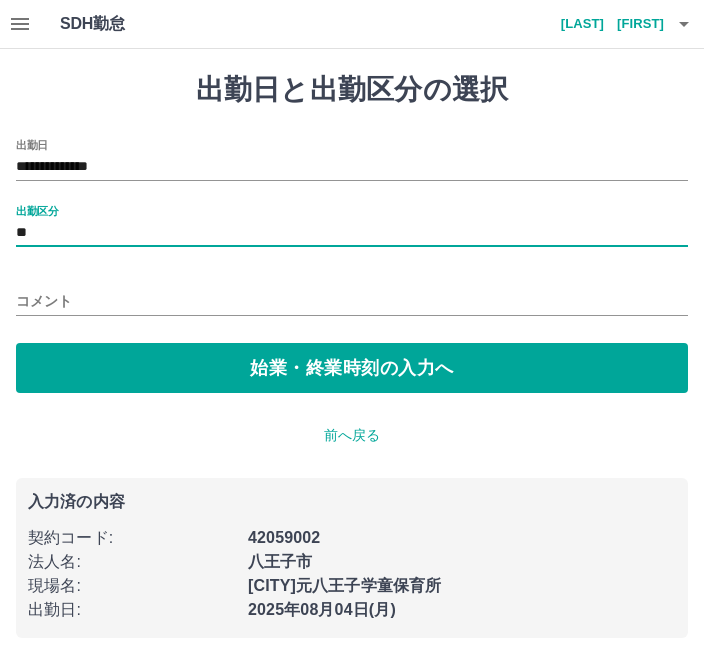 click on "始業・終業時刻の入力へ" at bounding box center [352, 368] 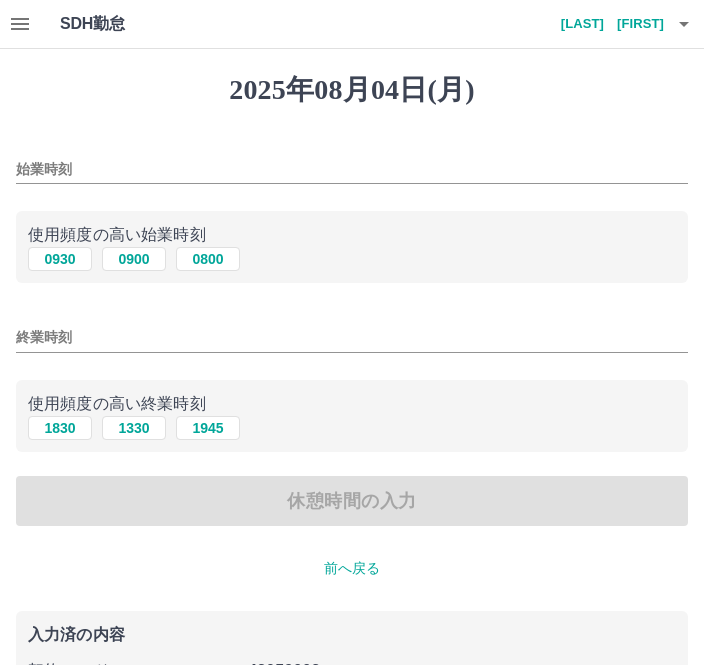 click on "0930" at bounding box center (60, 259) 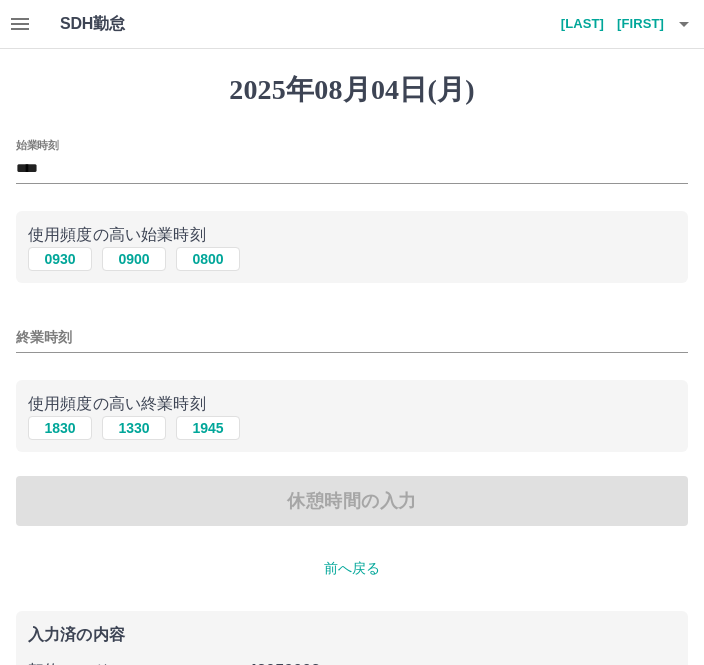 click on "1830" at bounding box center (60, 428) 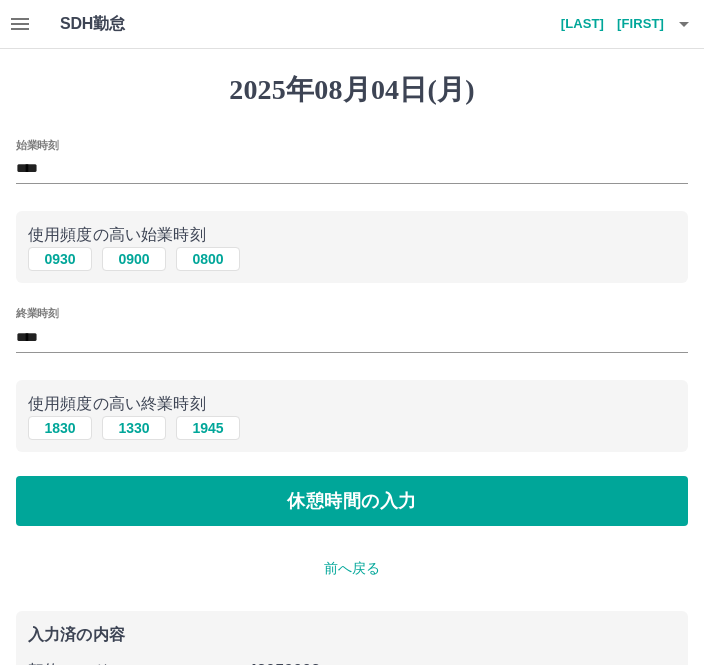 click on "休憩時間の入力" at bounding box center (352, 501) 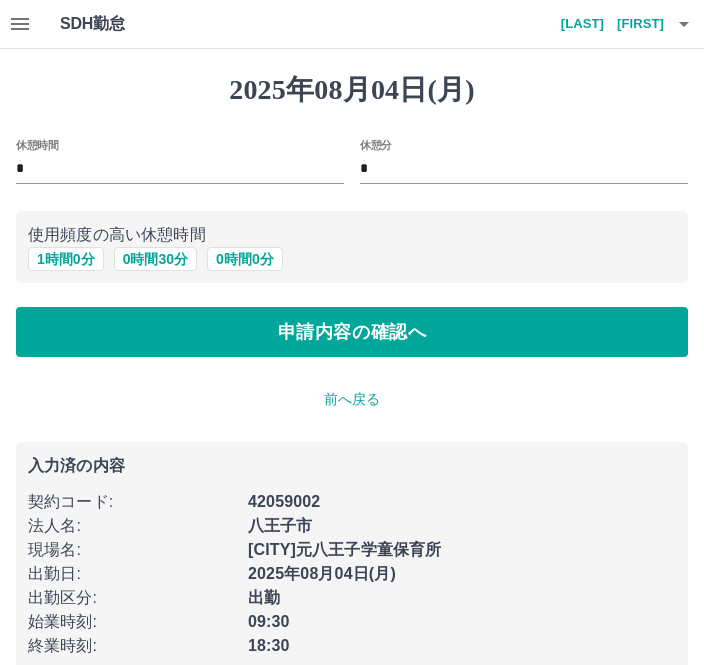 click on "1 時間 0 分" at bounding box center (66, 259) 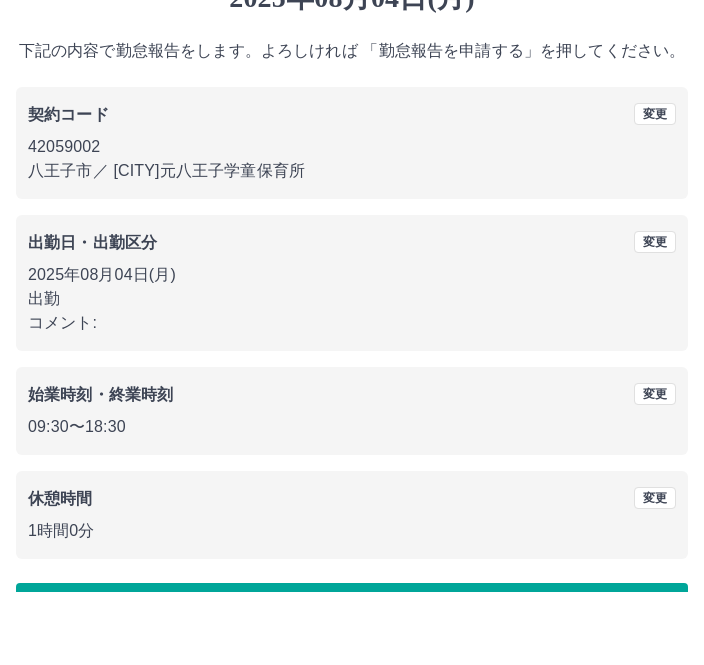 scroll, scrollTop: 83, scrollLeft: 0, axis: vertical 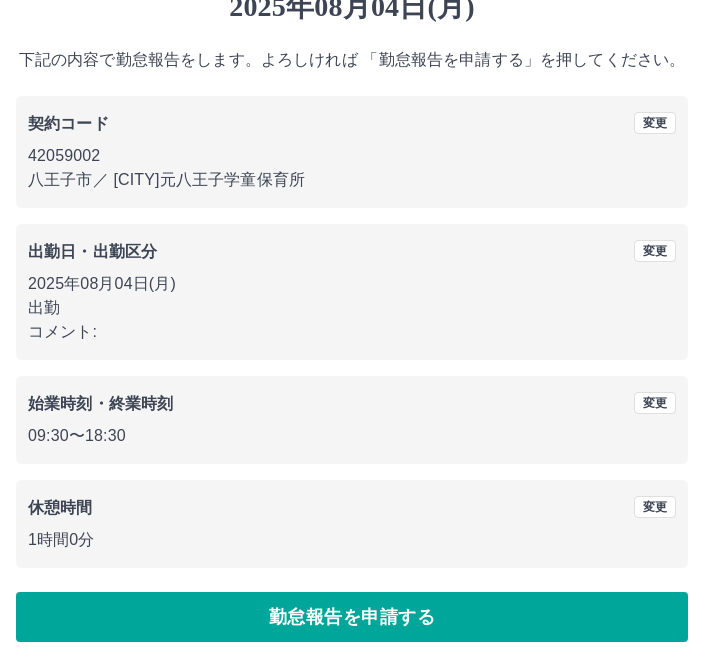 click on "勤怠報告を申請する" at bounding box center [352, 617] 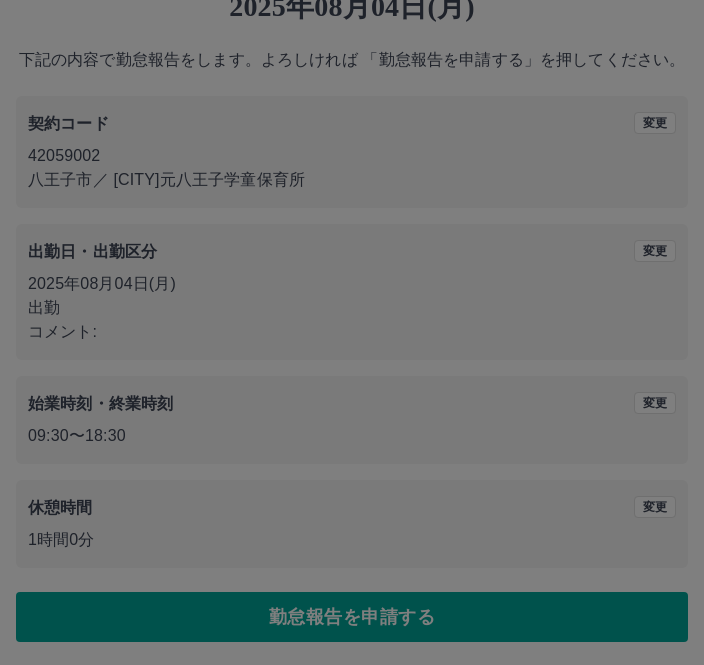 scroll, scrollTop: 0, scrollLeft: 0, axis: both 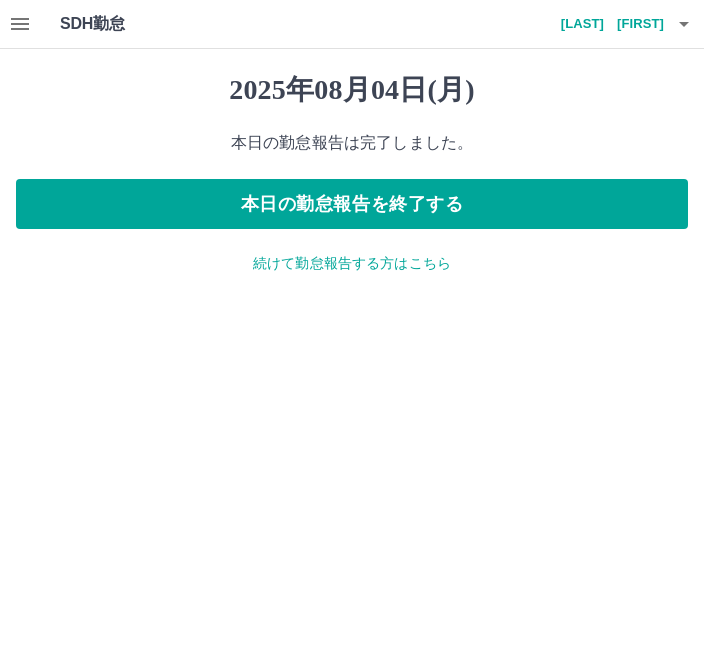 click on "本日の勤怠報告を終了する" at bounding box center (352, 204) 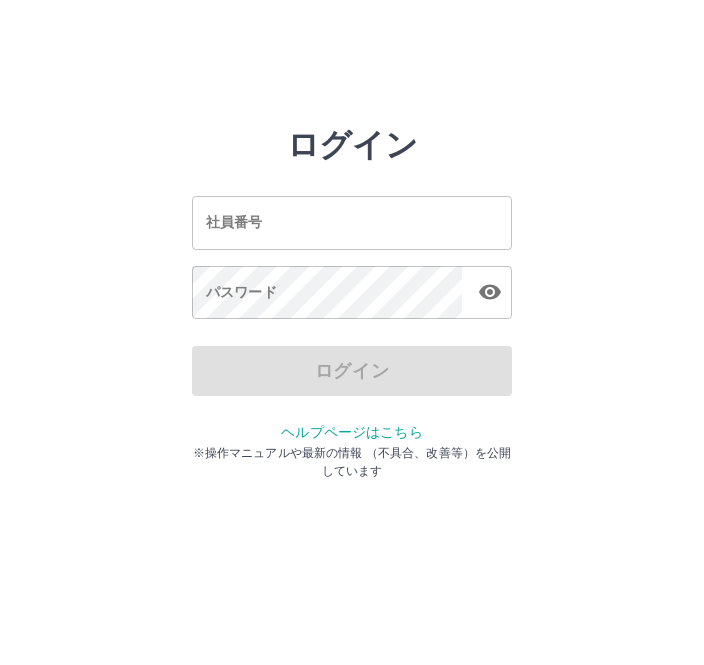 scroll, scrollTop: 0, scrollLeft: 0, axis: both 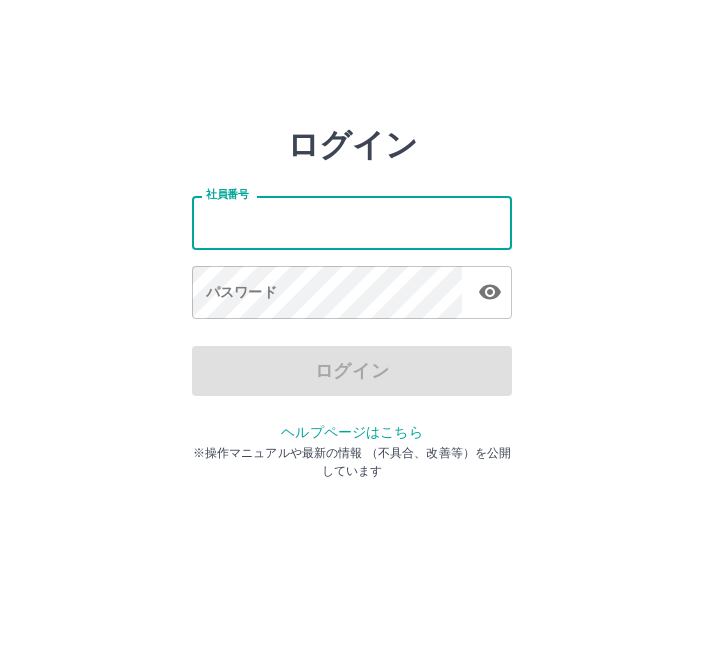 click on "パスワード パスワード" at bounding box center (352, 294) 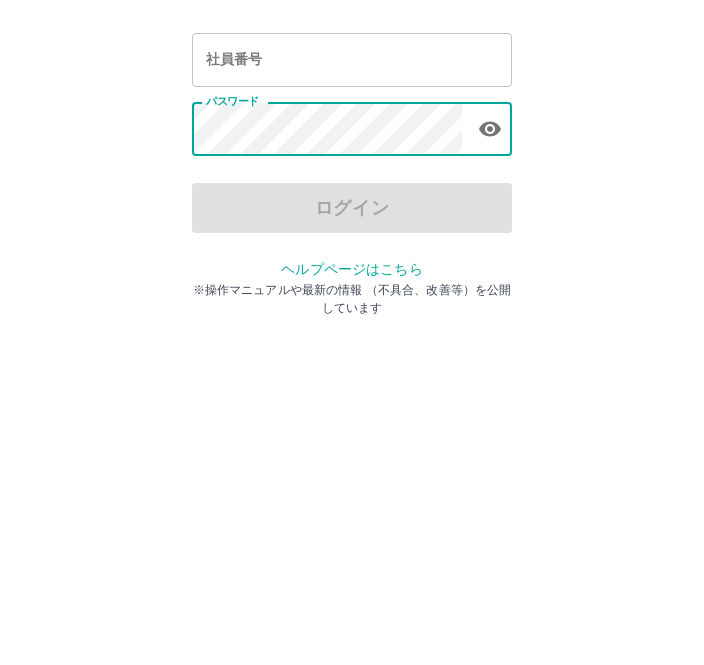 click on "社員番号 社員番号" at bounding box center (352, 222) 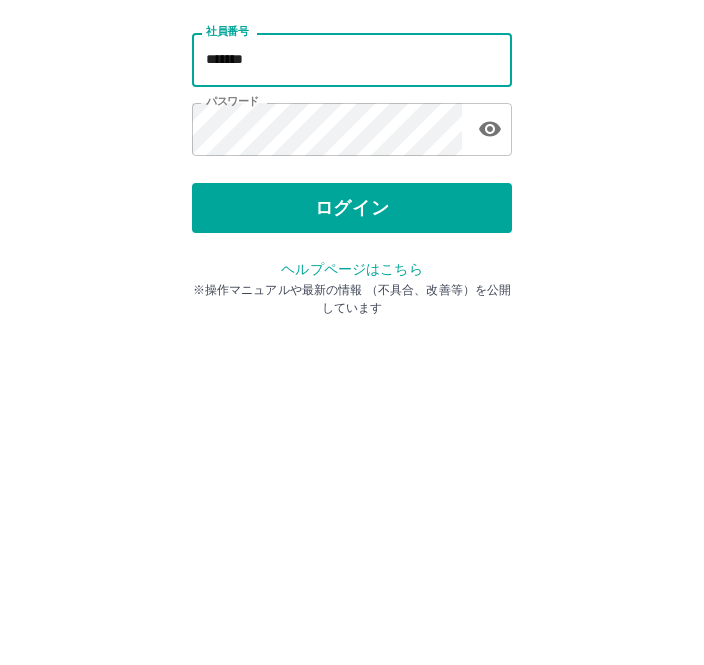 type on "*******" 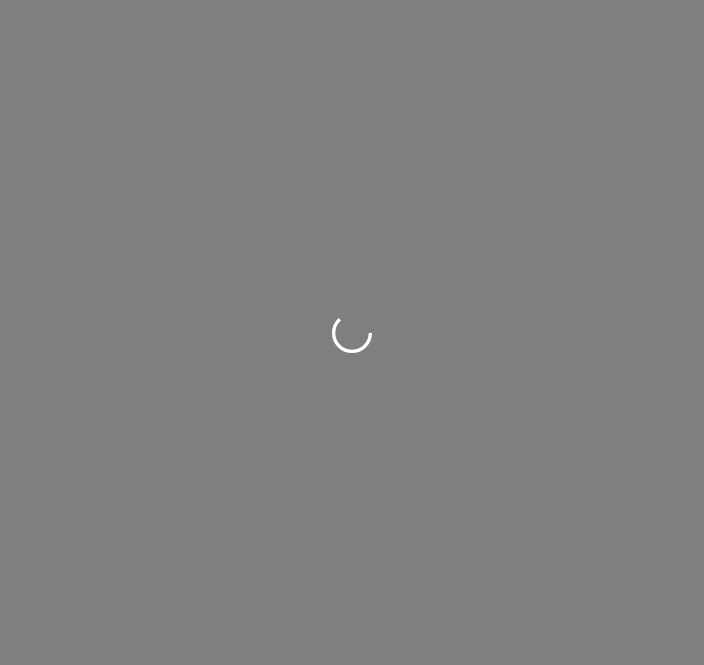 scroll, scrollTop: 0, scrollLeft: 0, axis: both 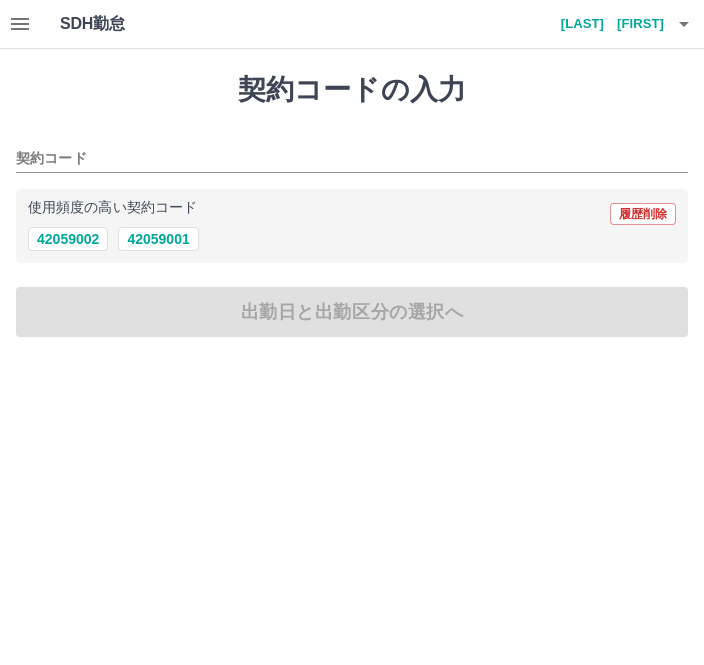 click on "42059001" at bounding box center (158, 239) 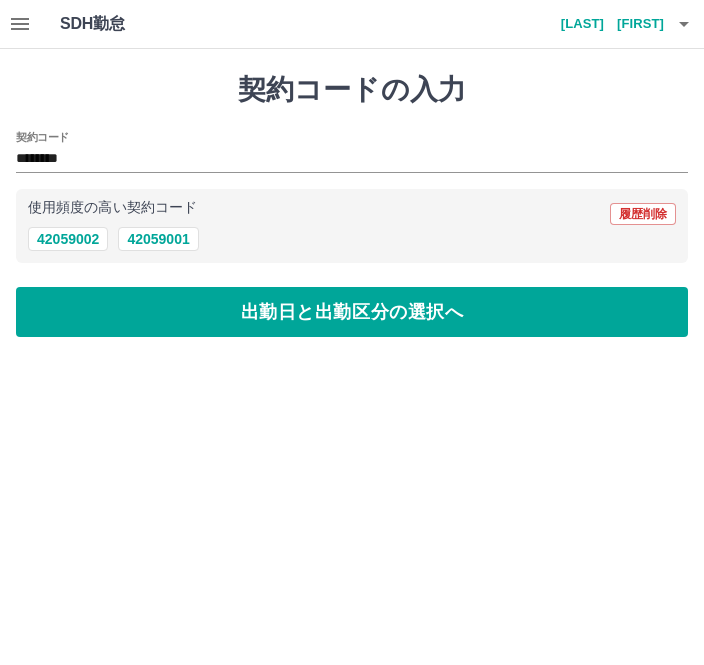 click on "出勤日と出勤区分の選択へ" at bounding box center (352, 312) 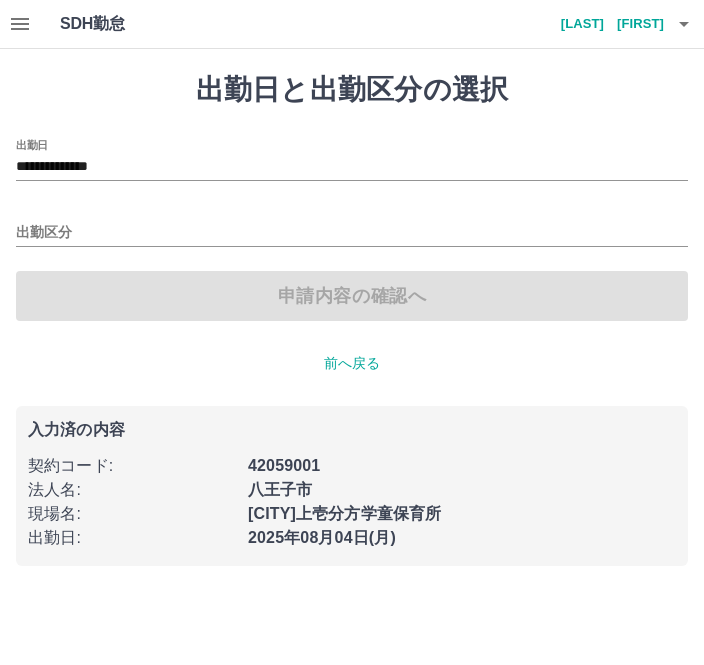 click on "出勤区分" at bounding box center [352, 233] 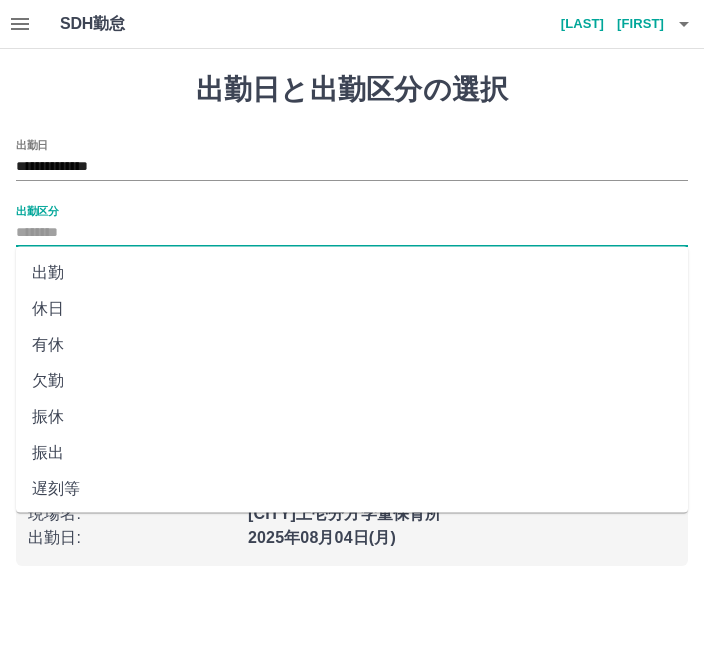 click on "出勤区分" at bounding box center [352, 233] 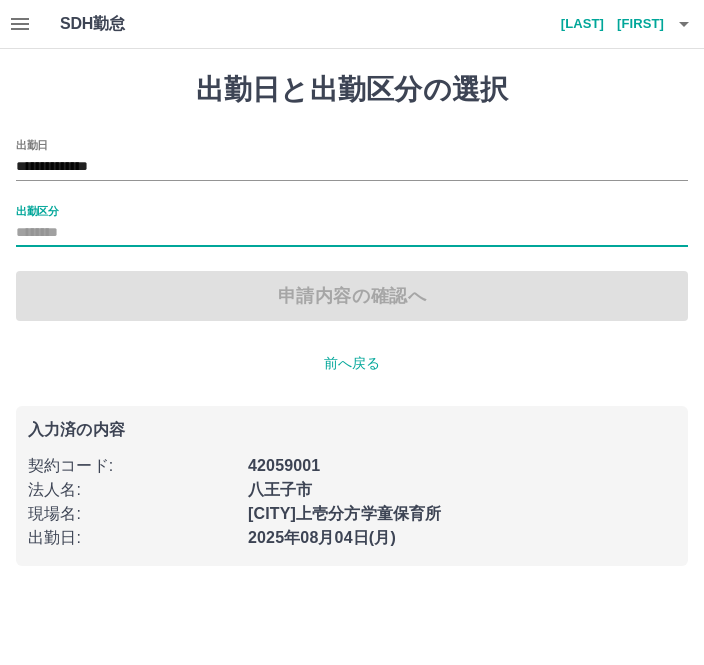 click on "出勤区分" at bounding box center (37, 210) 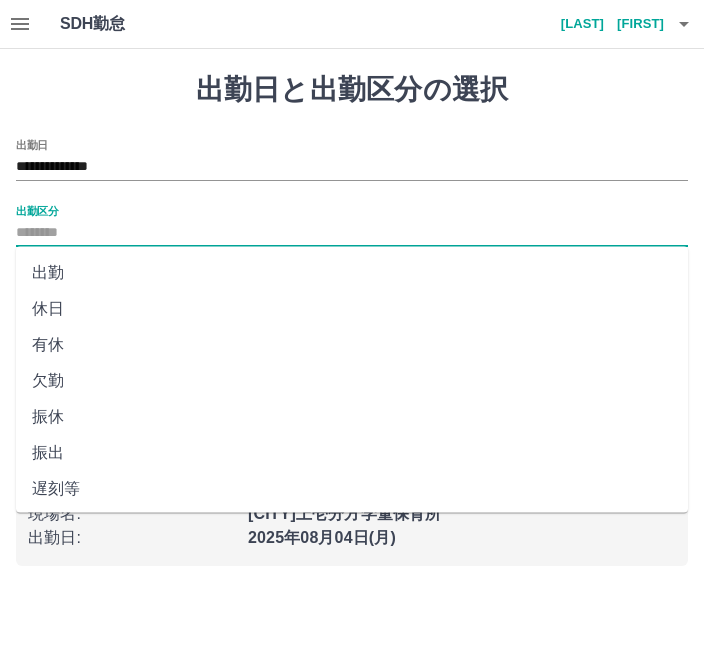 click on "出勤" at bounding box center (352, 273) 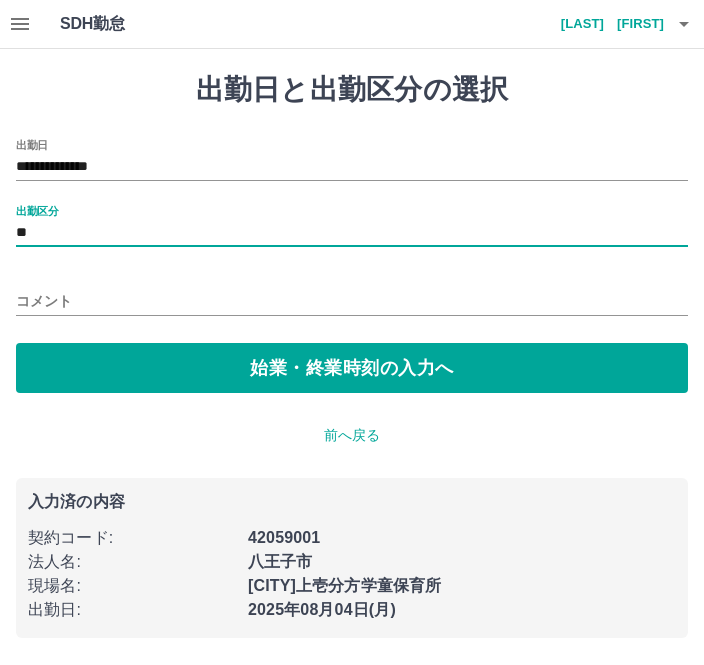 click on "始業・終業時刻の入力へ" at bounding box center (352, 368) 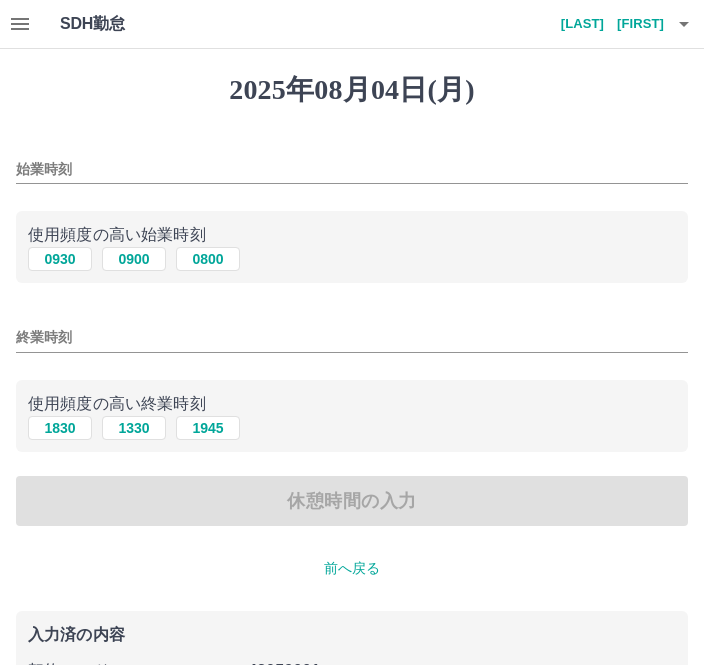 click on "0930" at bounding box center (60, 259) 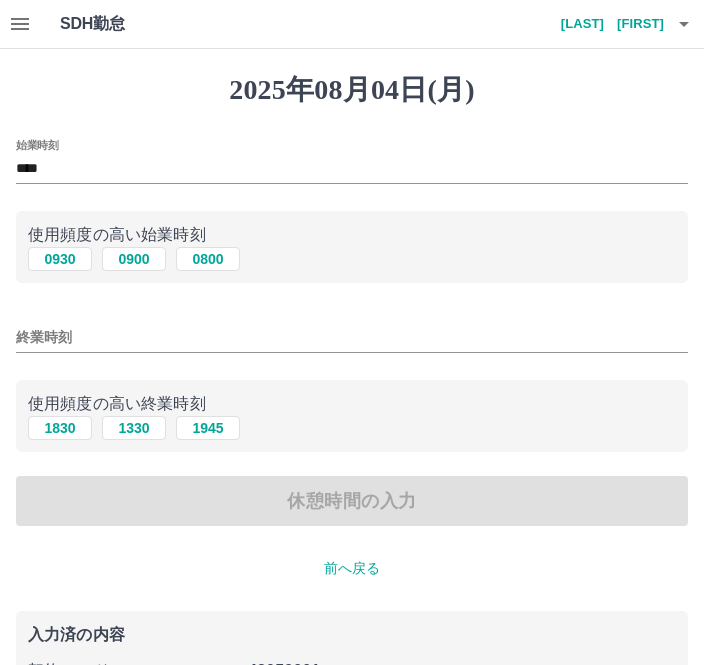 click on "****" at bounding box center [352, 169] 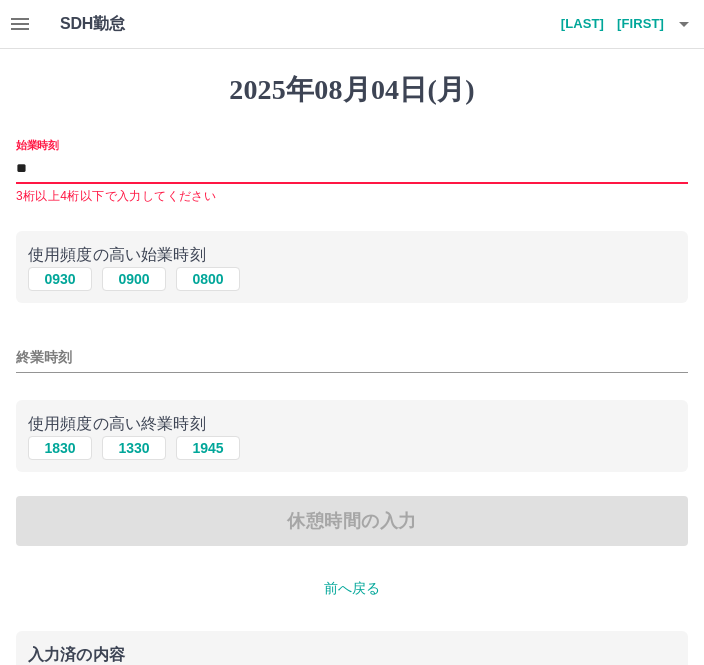 type on "*" 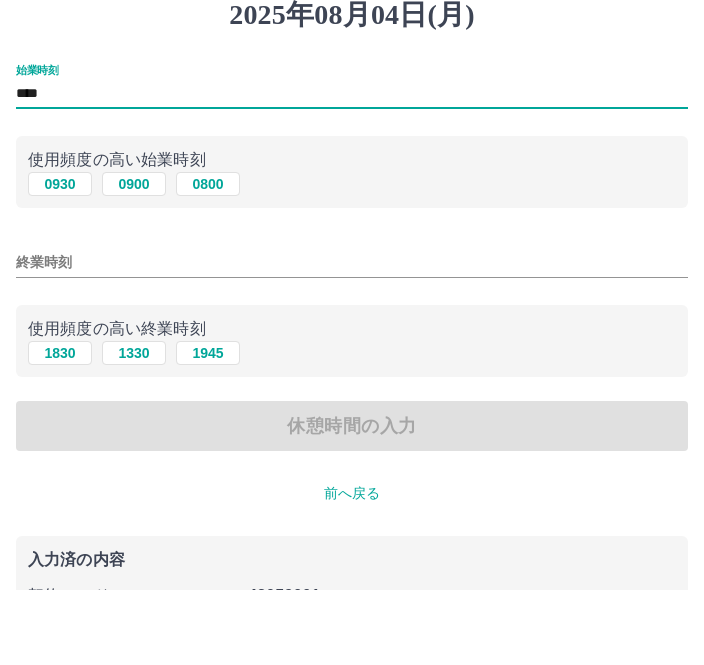 type on "****" 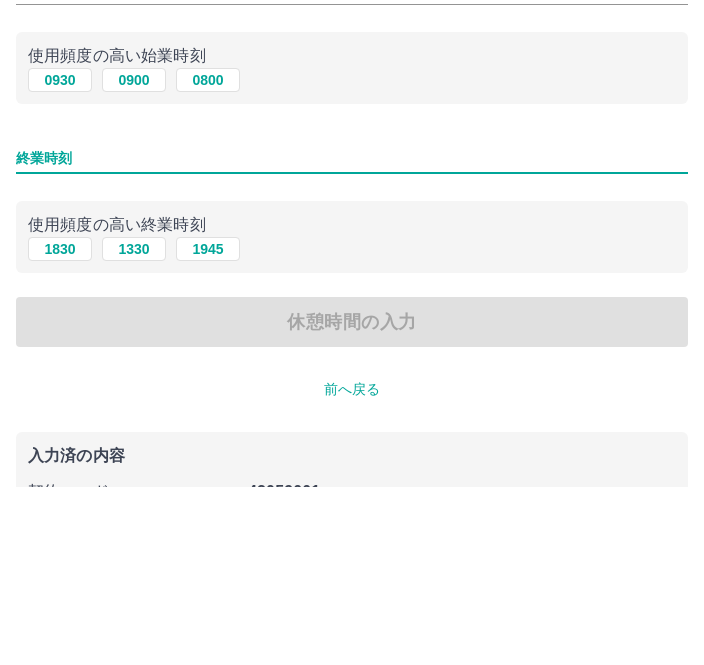 click on "1830" at bounding box center (60, 428) 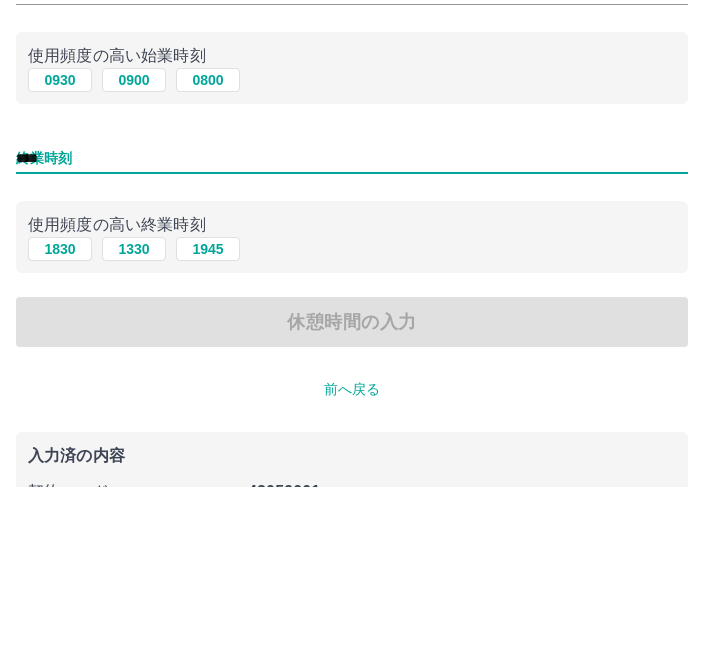 scroll, scrollTop: 92, scrollLeft: 0, axis: vertical 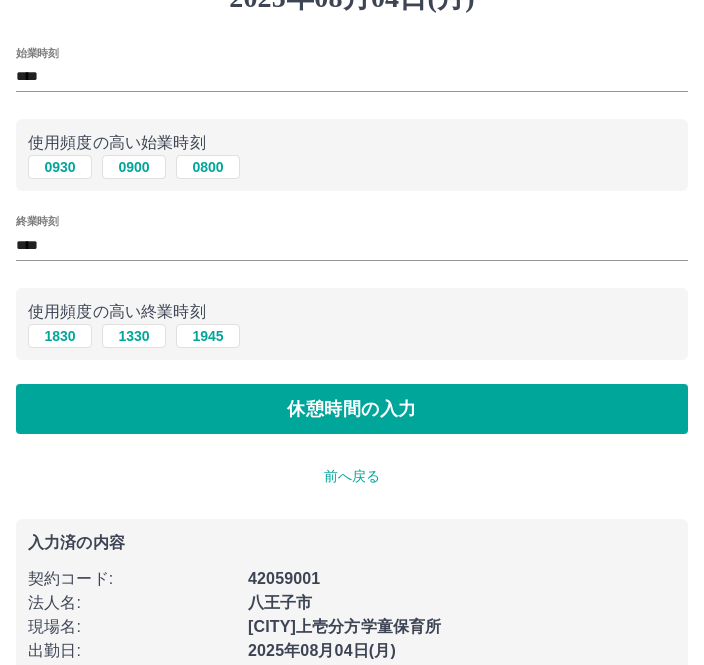 click on "休憩時間の入力" at bounding box center (352, 409) 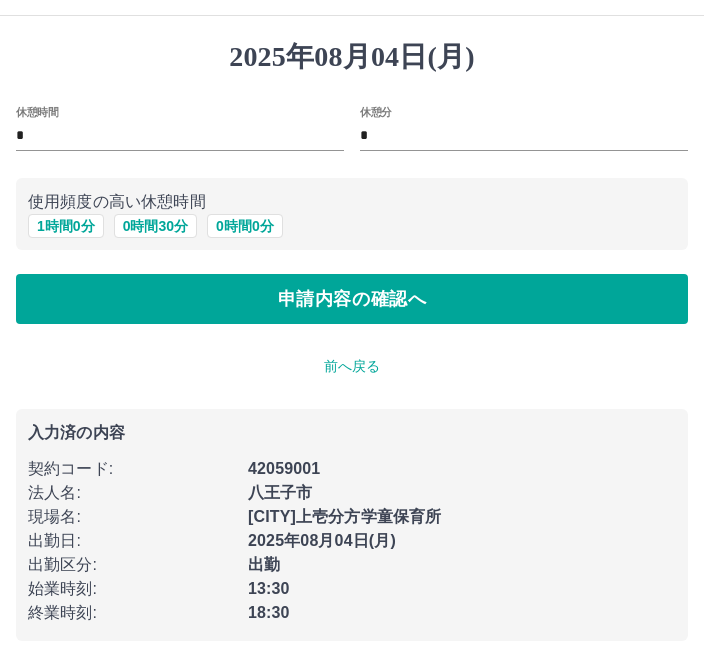 scroll, scrollTop: 34, scrollLeft: 0, axis: vertical 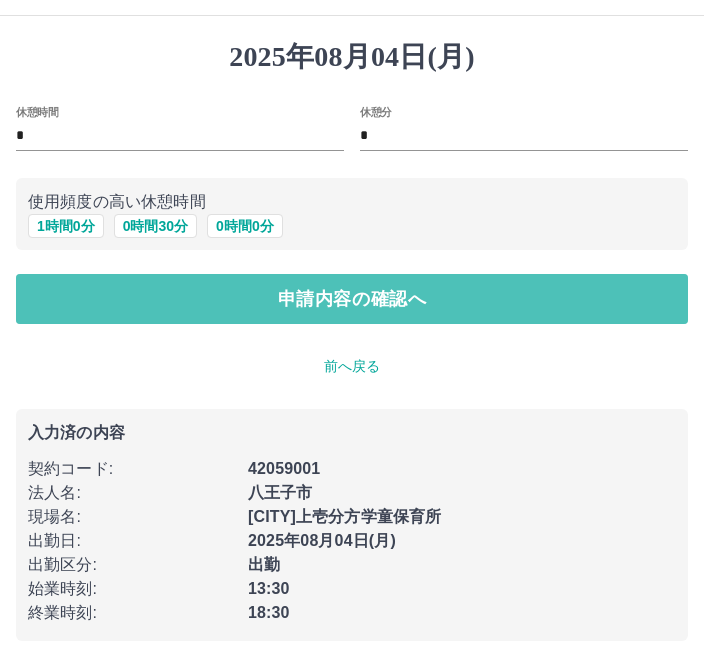 click on "申請内容の確認へ" at bounding box center [352, 299] 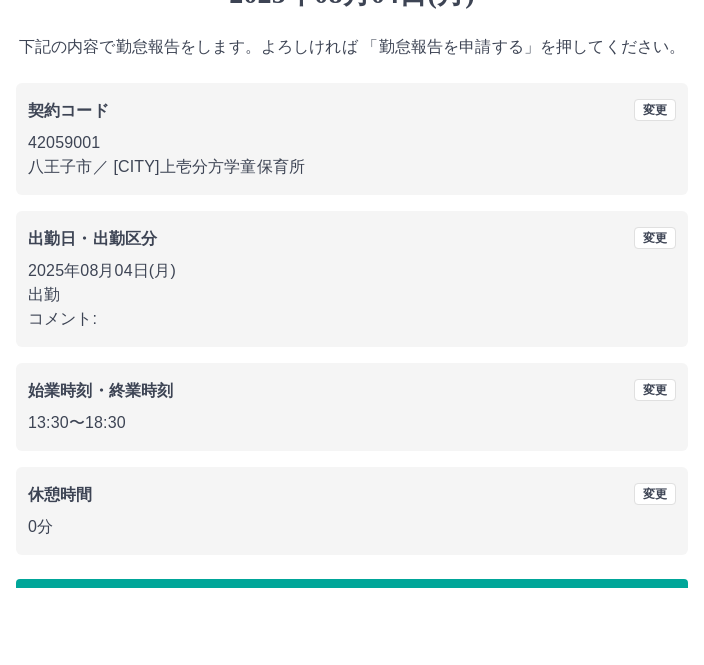 scroll, scrollTop: 83, scrollLeft: 0, axis: vertical 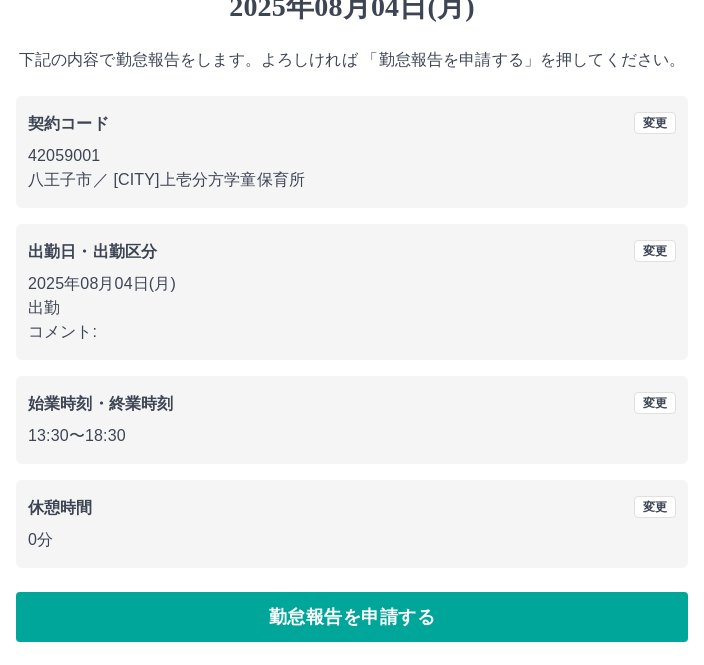 click on "勤怠報告を申請する" at bounding box center (352, 617) 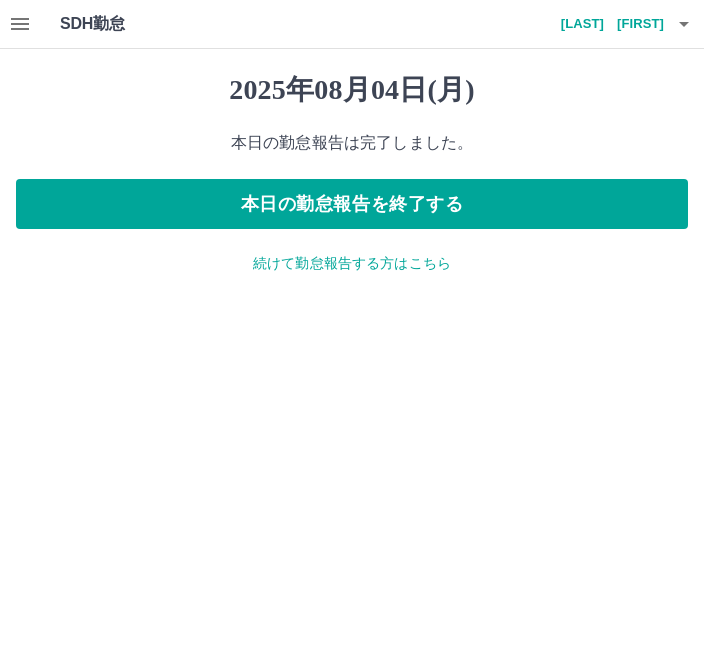click on "本日の勤怠報告を終了する" at bounding box center (352, 204) 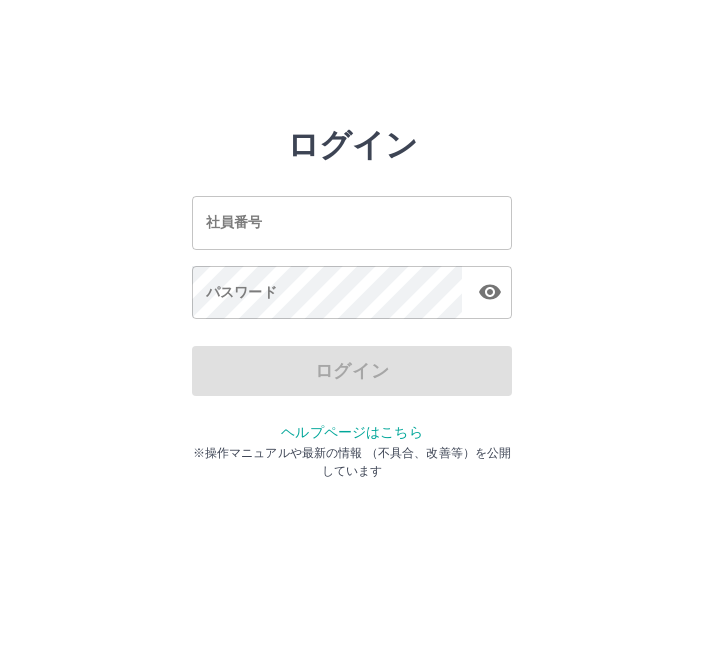 scroll, scrollTop: 0, scrollLeft: 0, axis: both 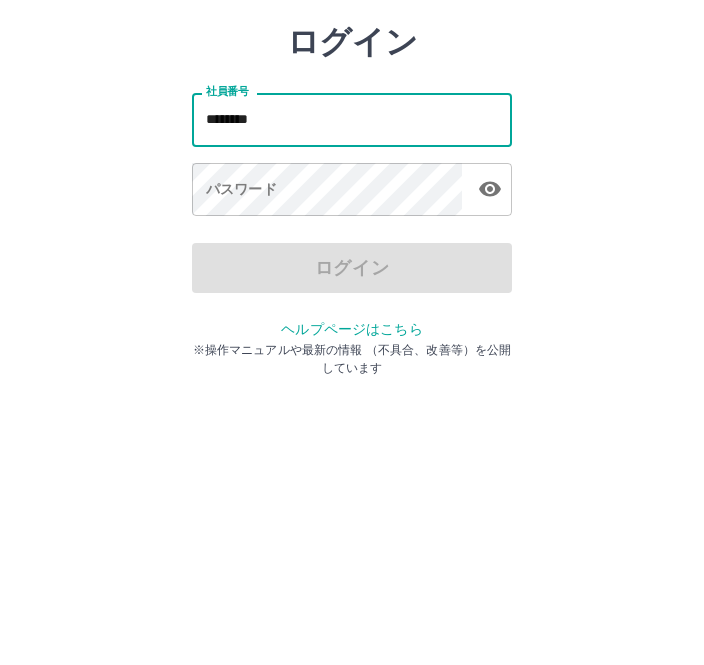 type on "*******" 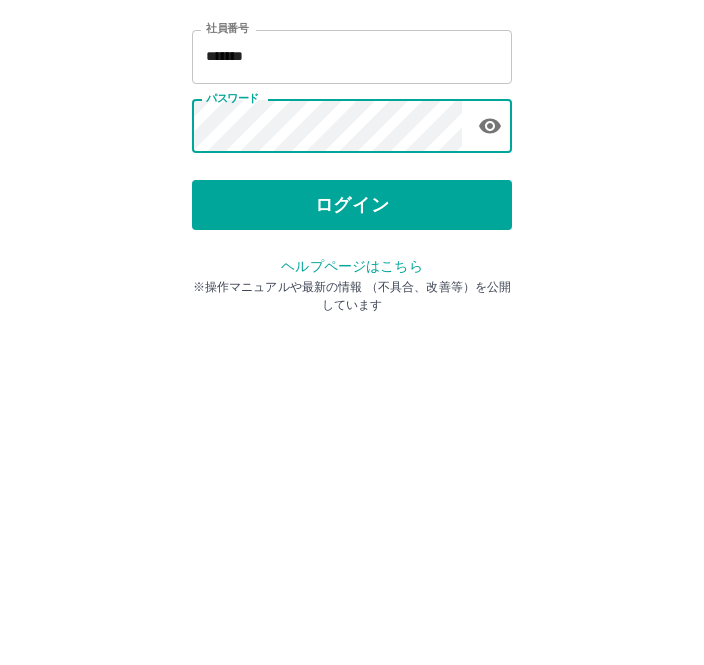 click on "ログイン" at bounding box center (352, 371) 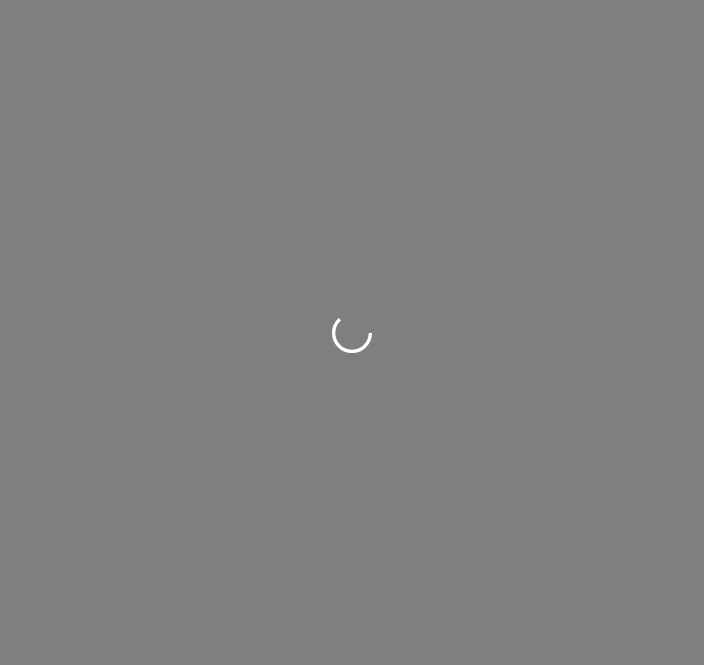 scroll, scrollTop: 0, scrollLeft: 0, axis: both 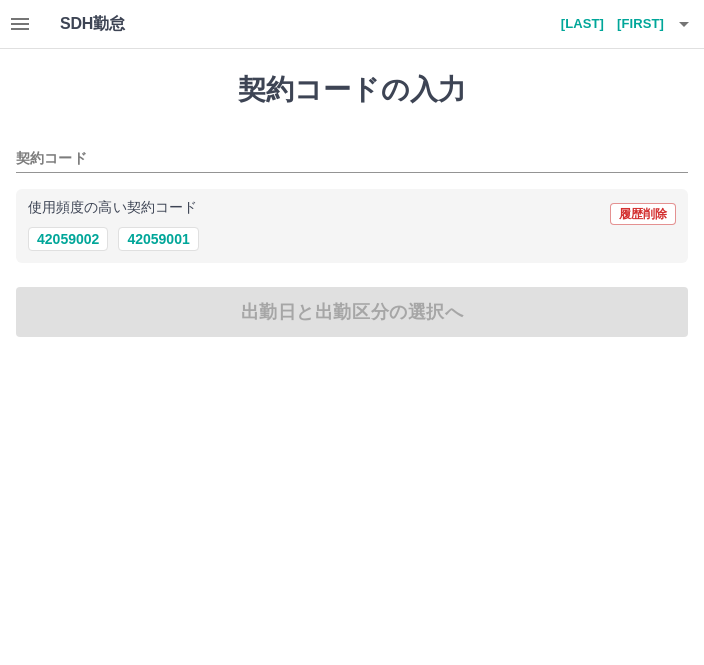 click on "42059001" at bounding box center [158, 239] 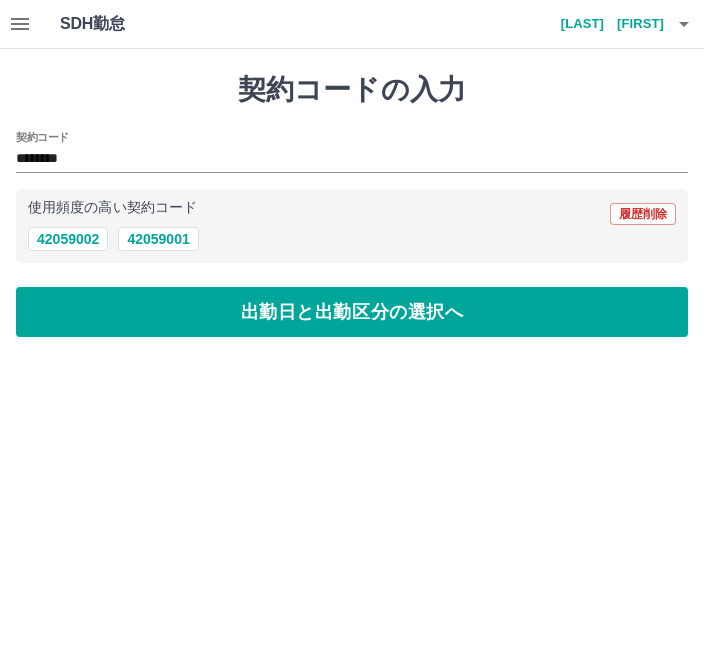 click on "出勤日と出勤区分の選択へ" at bounding box center (352, 312) 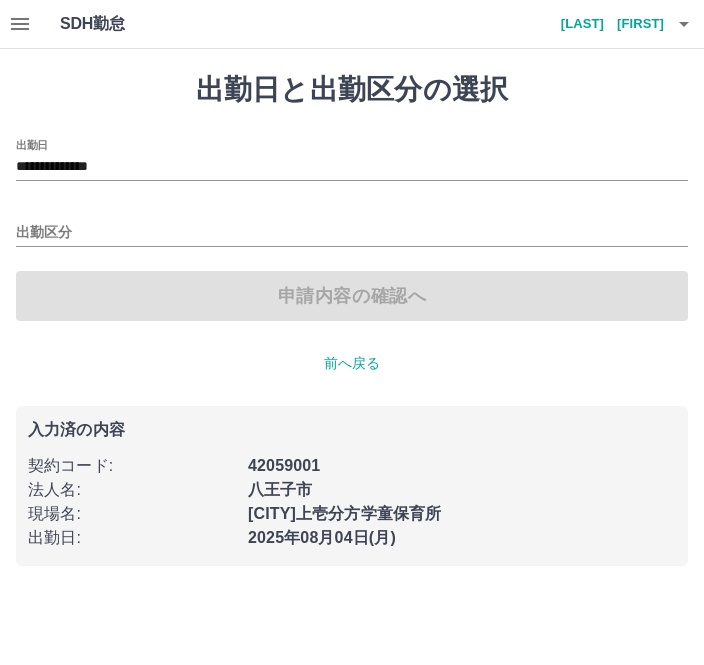 click on "出勤区分" at bounding box center [352, 233] 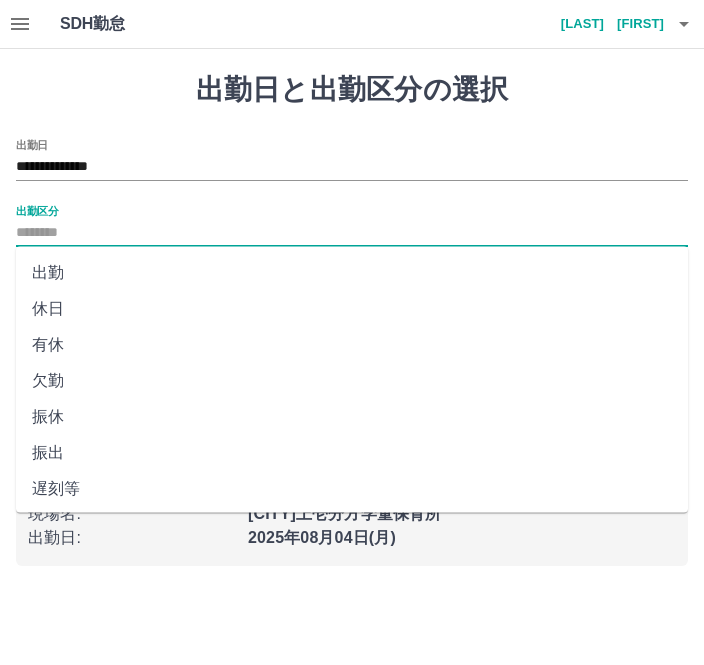 click on "出勤" at bounding box center [352, 273] 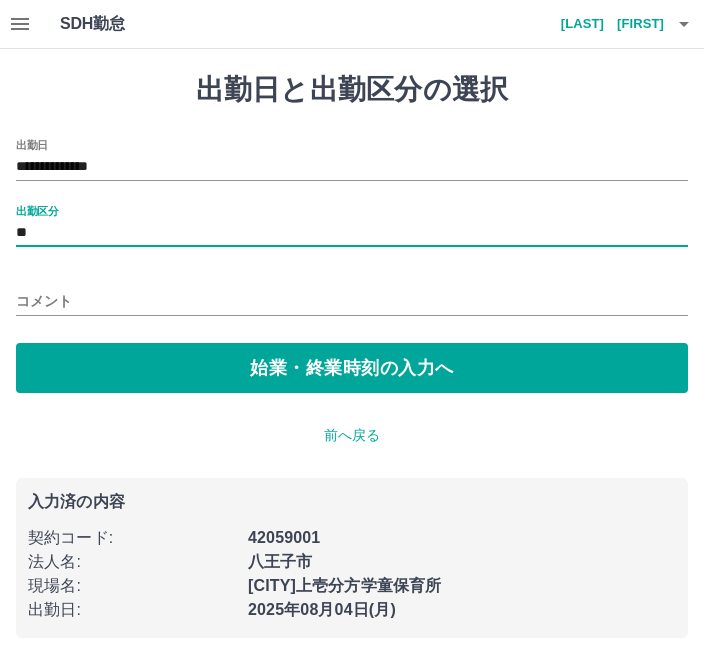 click on "始業・終業時刻の入力へ" at bounding box center [352, 368] 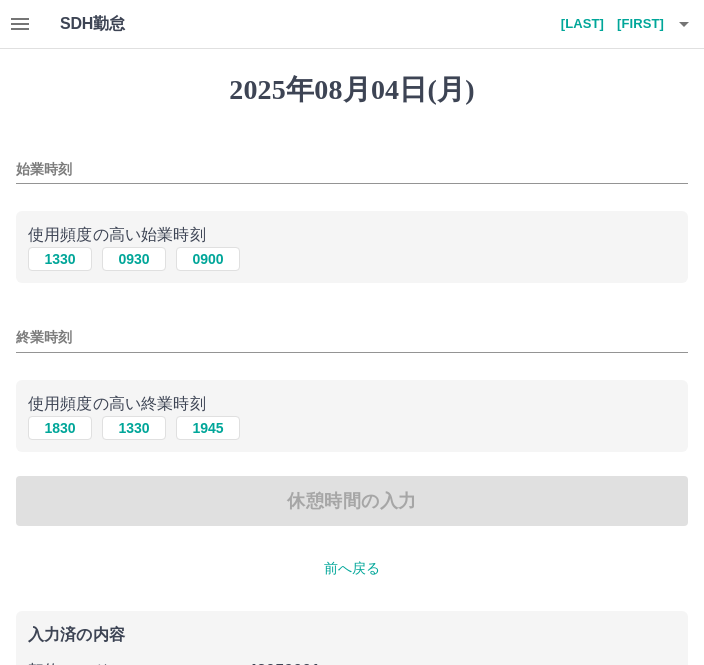 click on "始業時刻" at bounding box center (352, 169) 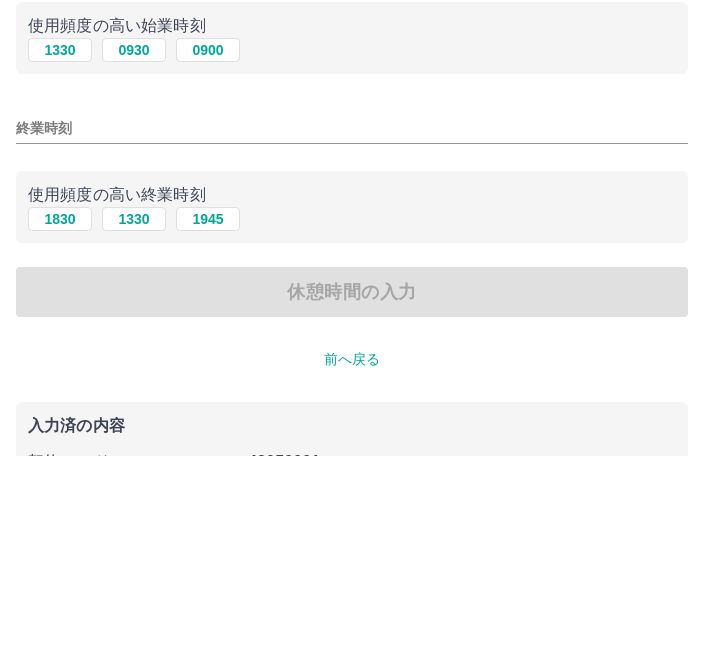 type on "****" 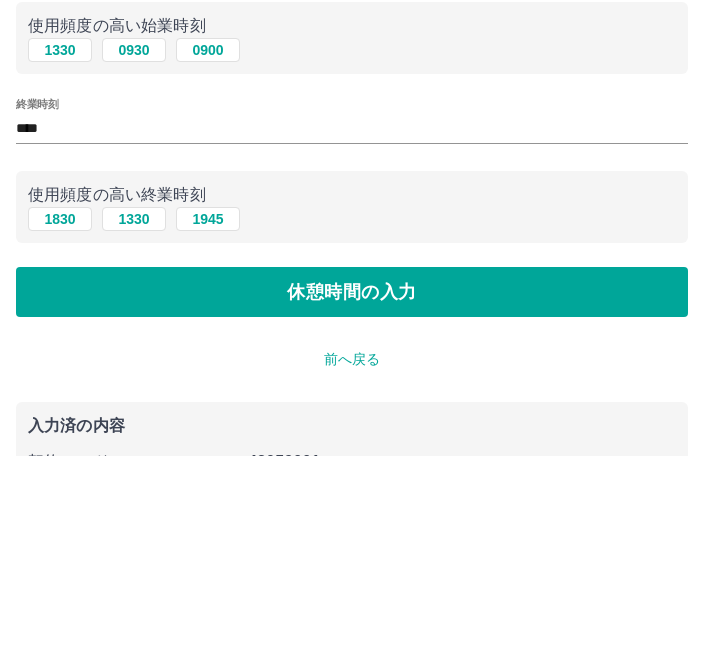 scroll, scrollTop: 156, scrollLeft: 0, axis: vertical 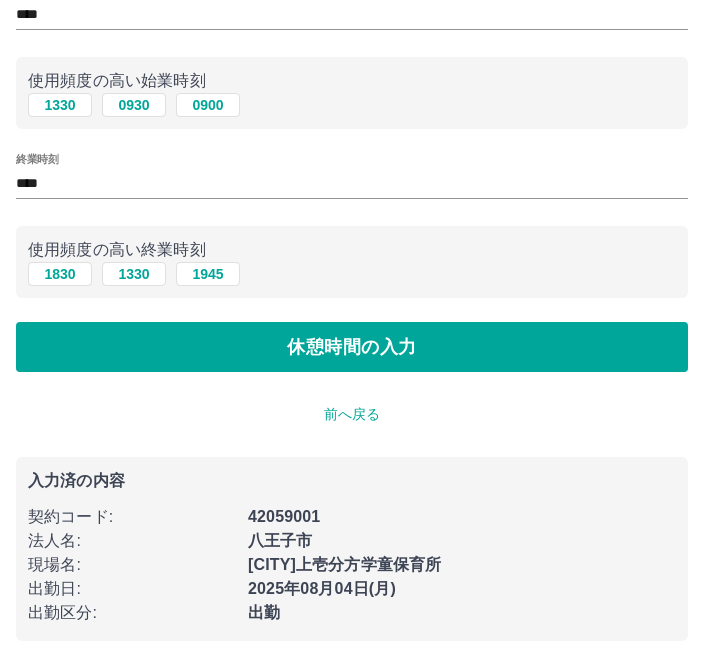 click on "休憩時間の入力" at bounding box center [352, 347] 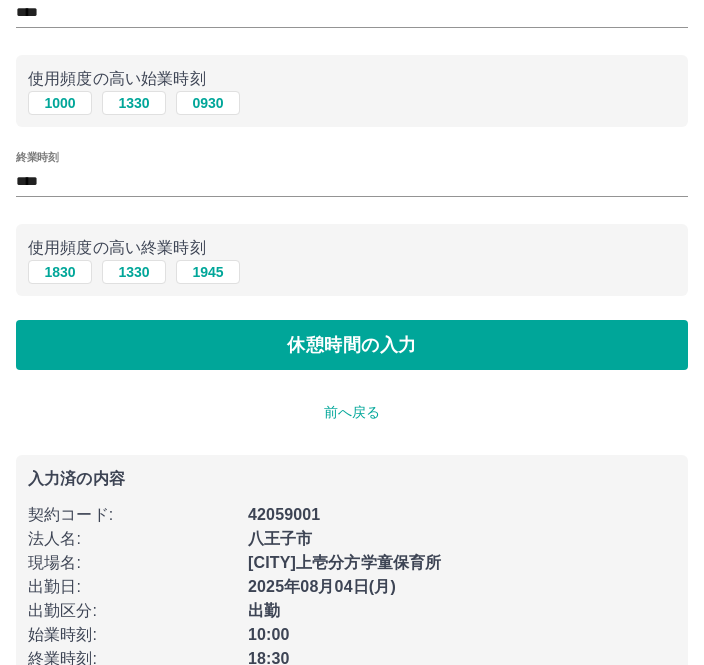 scroll, scrollTop: 0, scrollLeft: 0, axis: both 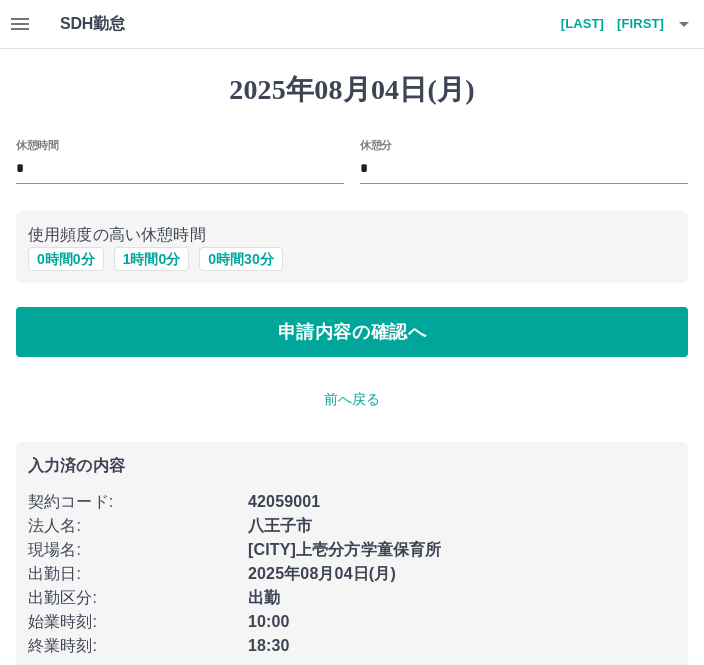 click on "1 時間 0 分" at bounding box center (152, 259) 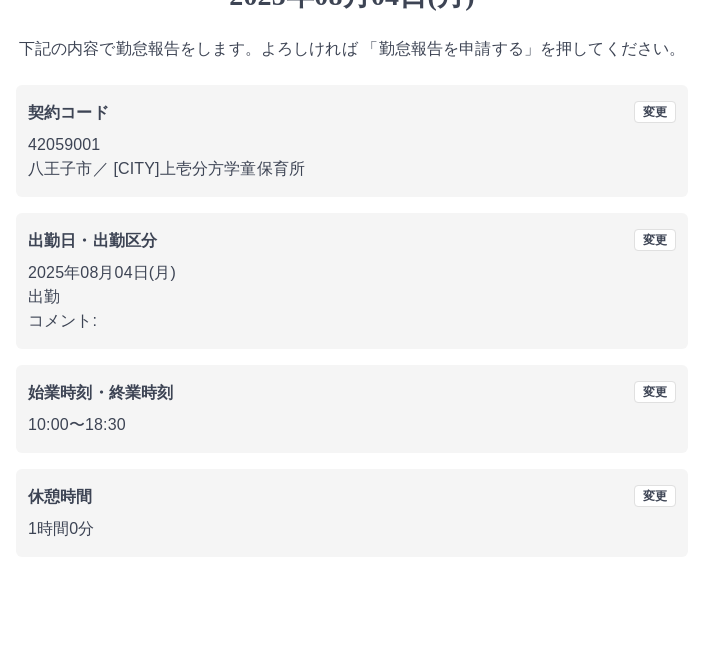 scroll, scrollTop: 83, scrollLeft: 0, axis: vertical 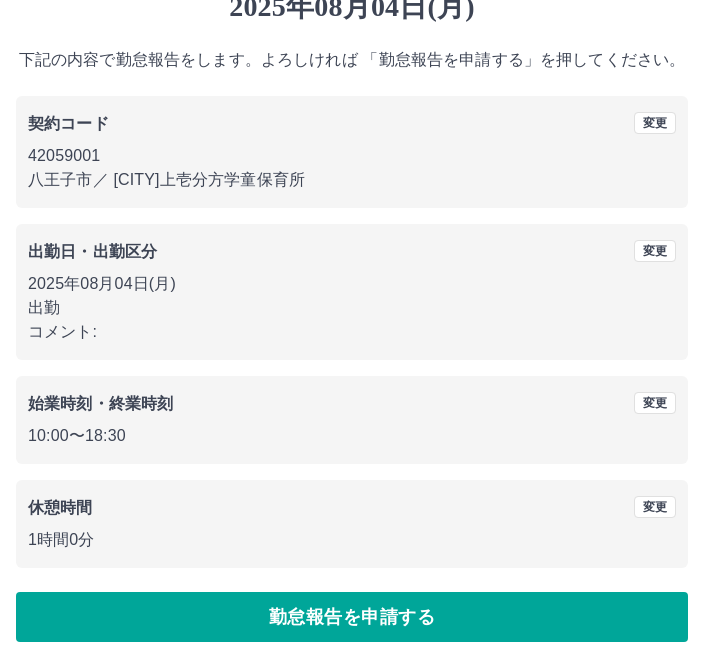 click on "勤怠報告を申請する" at bounding box center (352, 617) 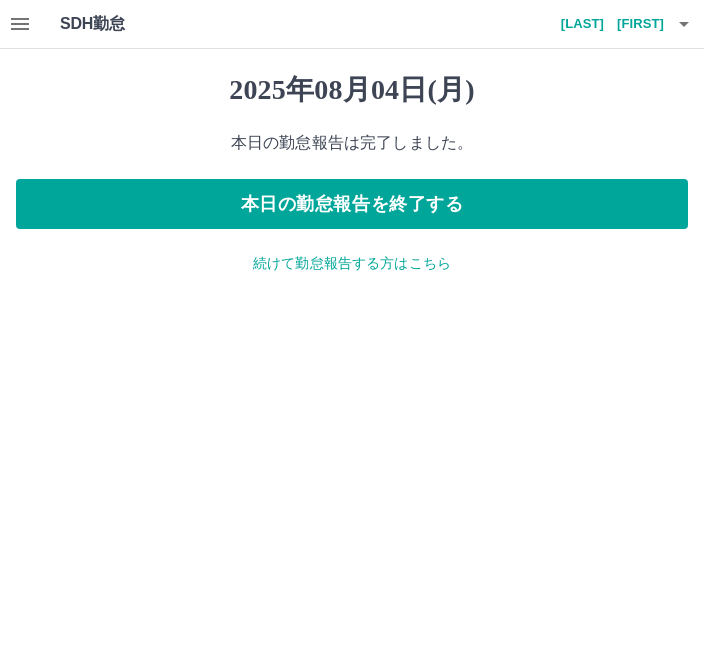 click at bounding box center (684, 24) 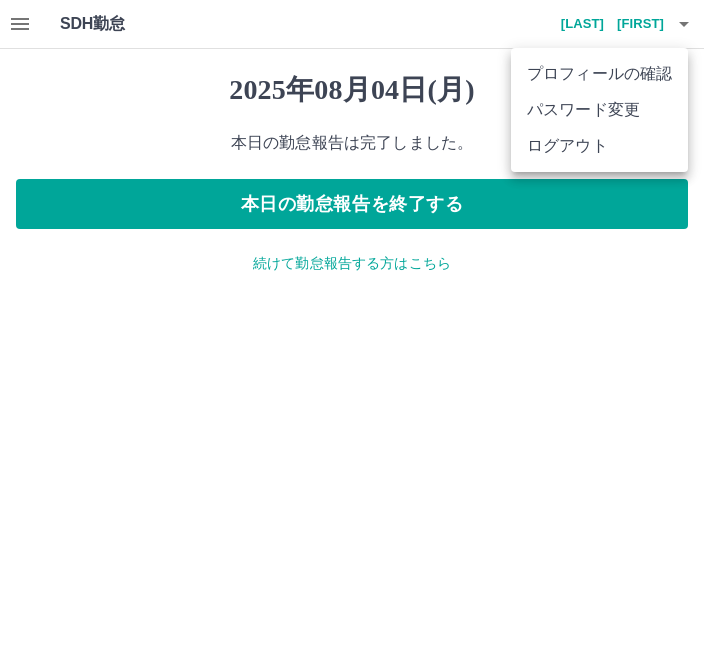 click on "ログアウト" at bounding box center (599, 146) 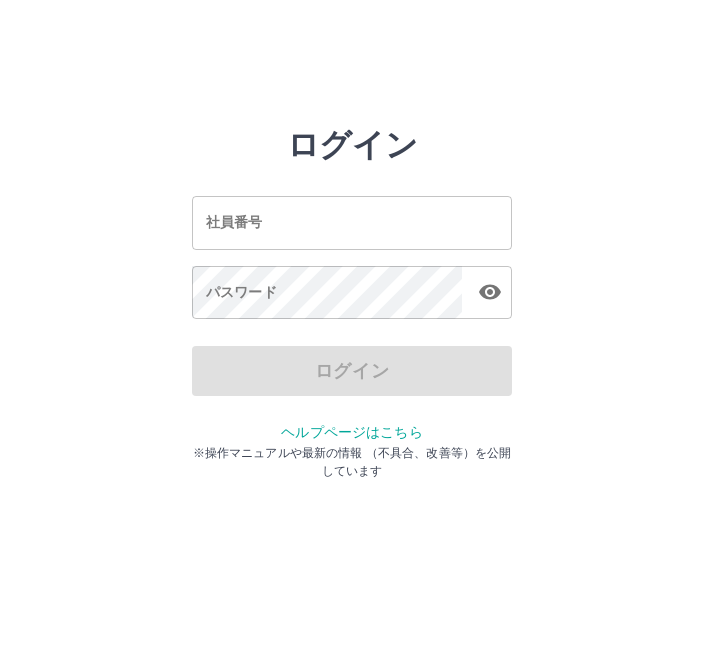 scroll, scrollTop: 0, scrollLeft: 0, axis: both 